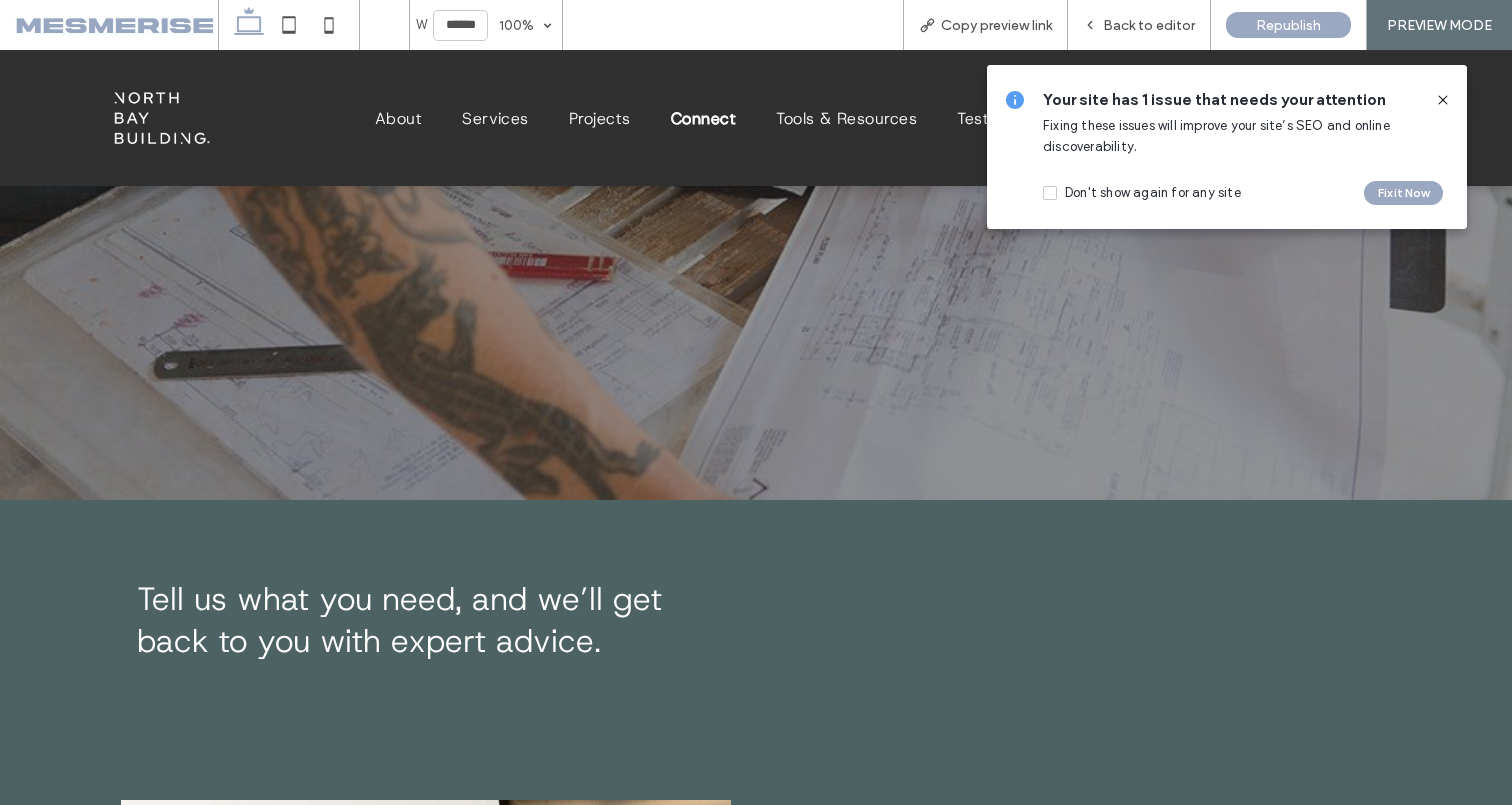 scroll, scrollTop: 2103, scrollLeft: 0, axis: vertical 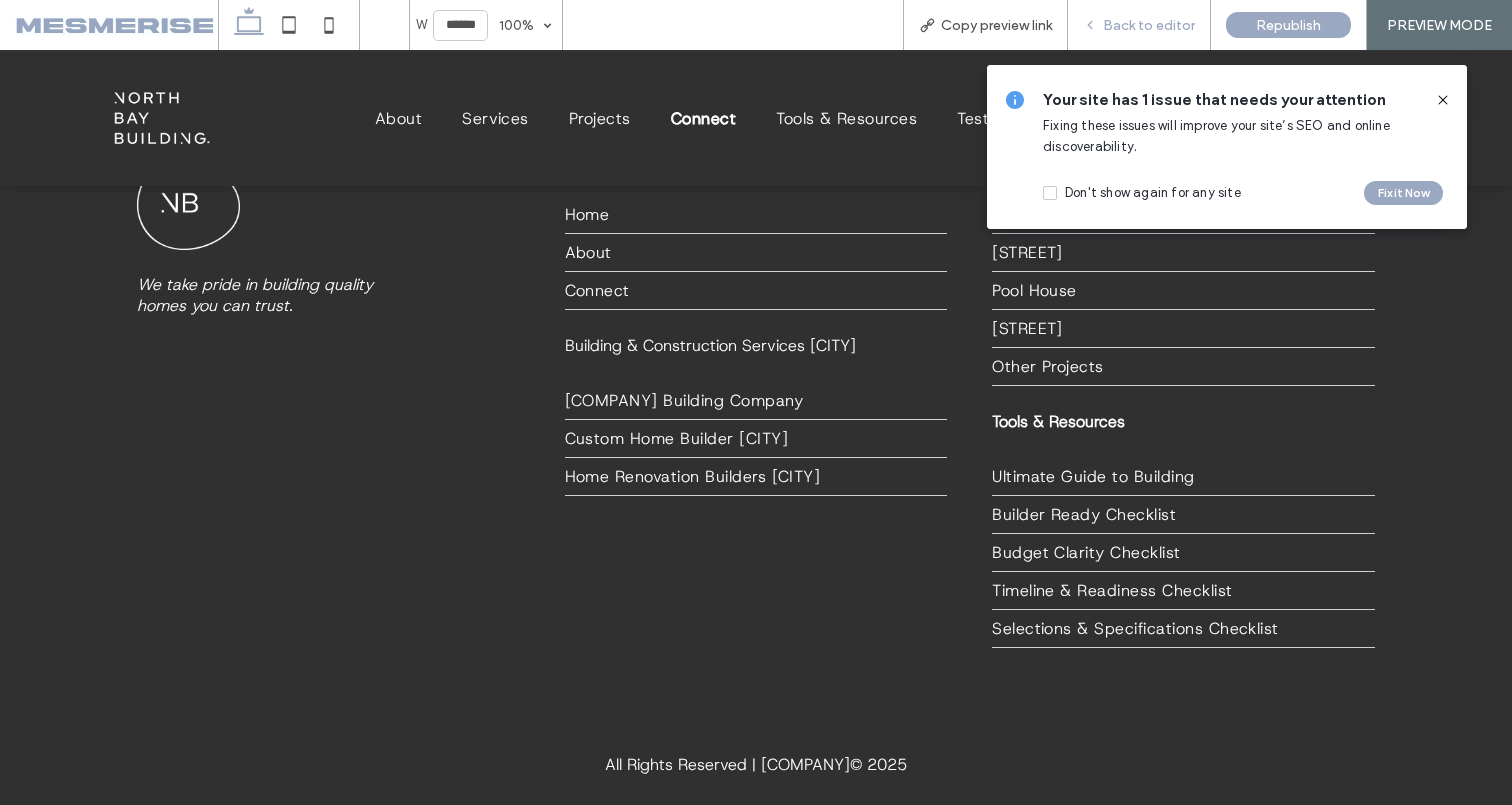 click on "Back to editor" at bounding box center [1139, 25] 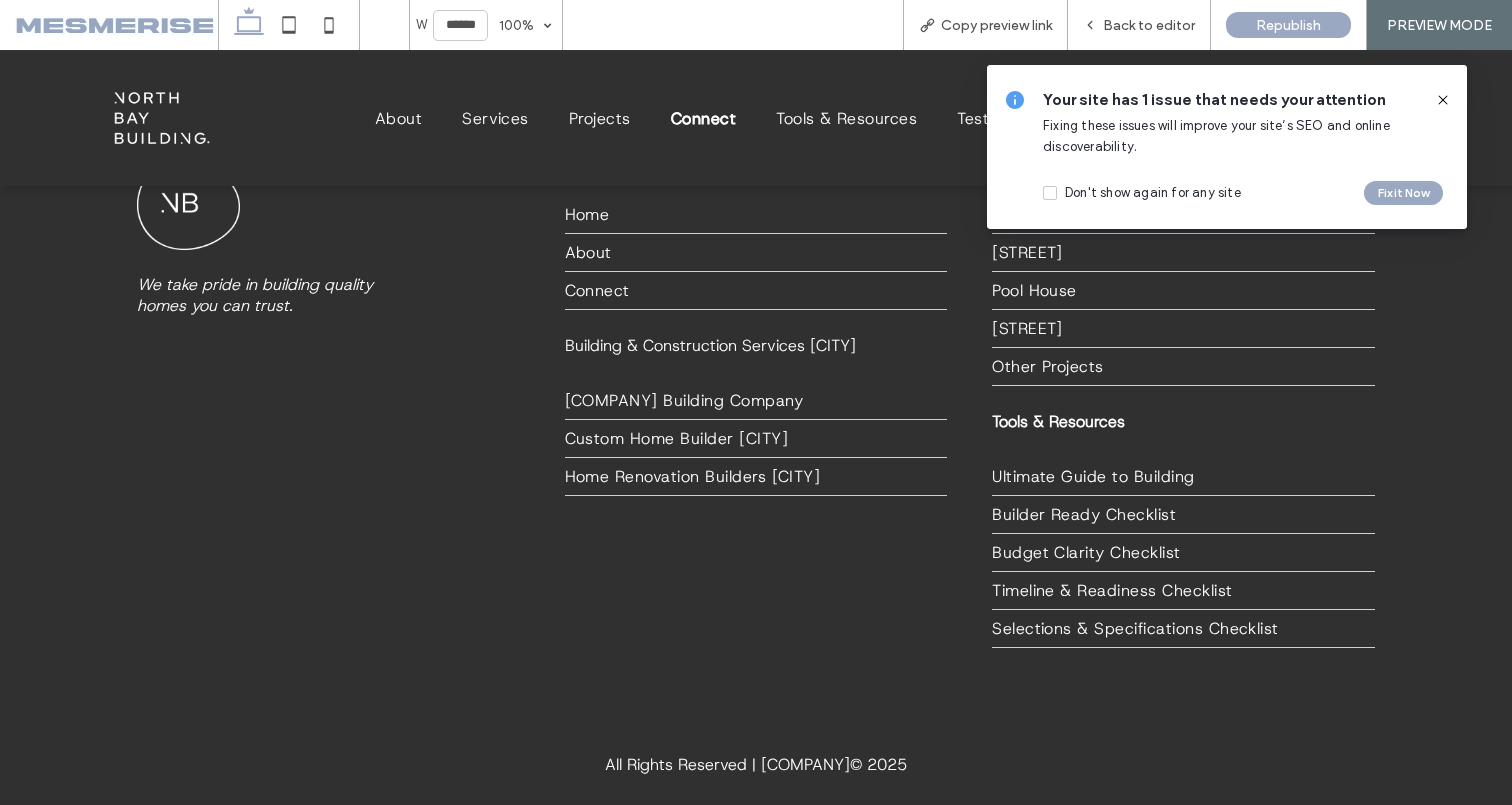 click 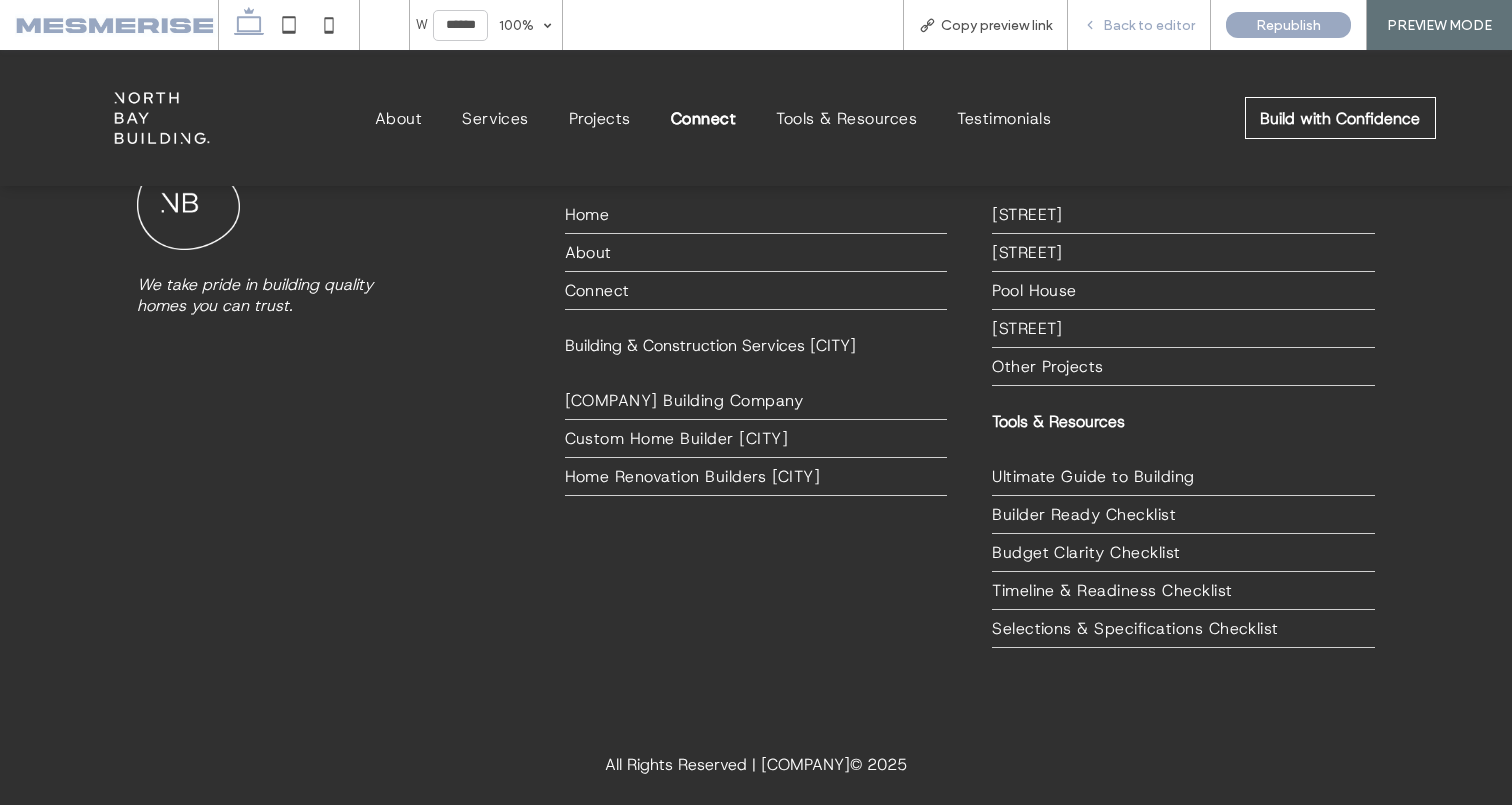 click on "Back to editor" at bounding box center [1139, 25] 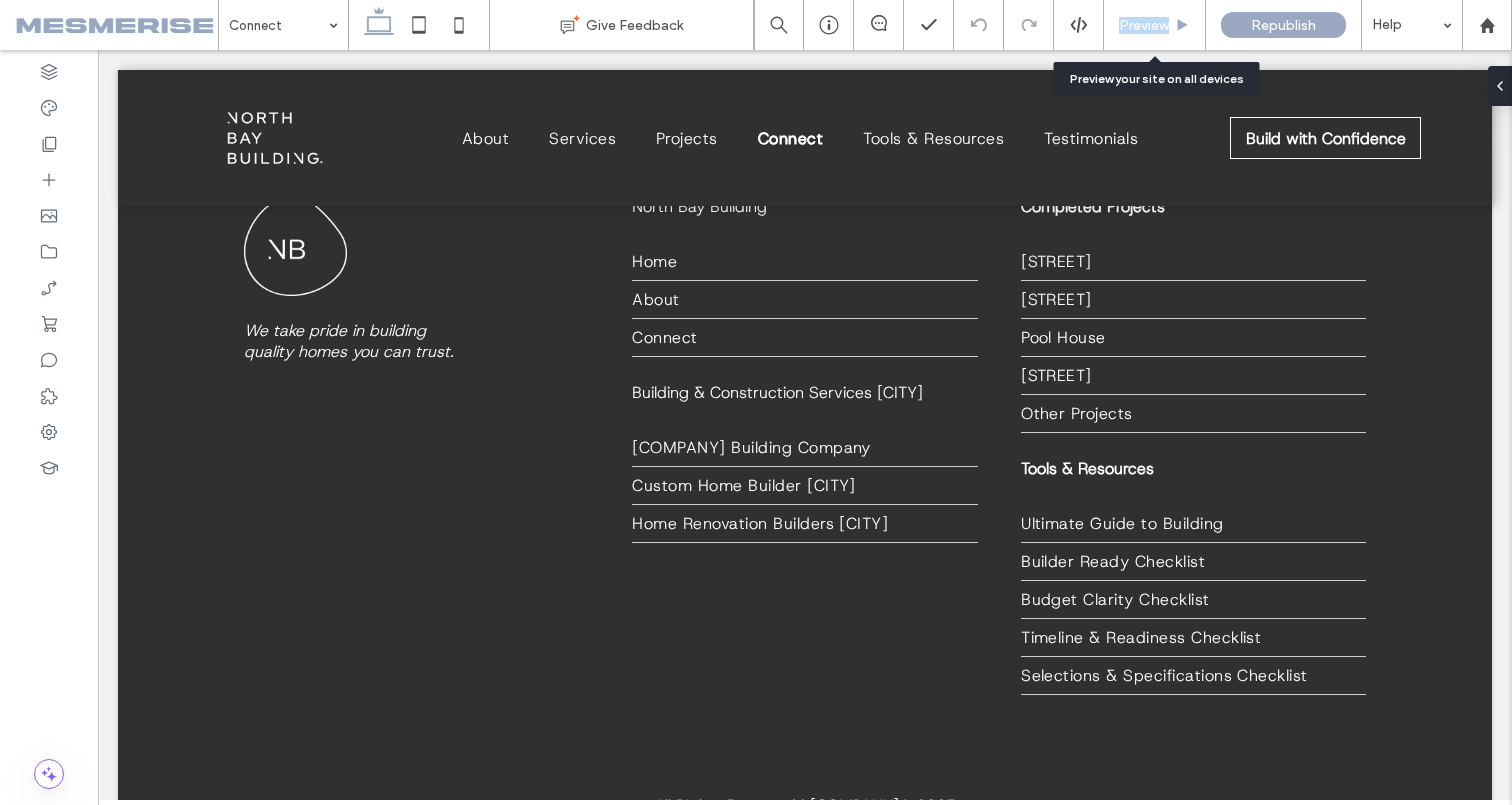 click on "Preview" at bounding box center (1144, 25) 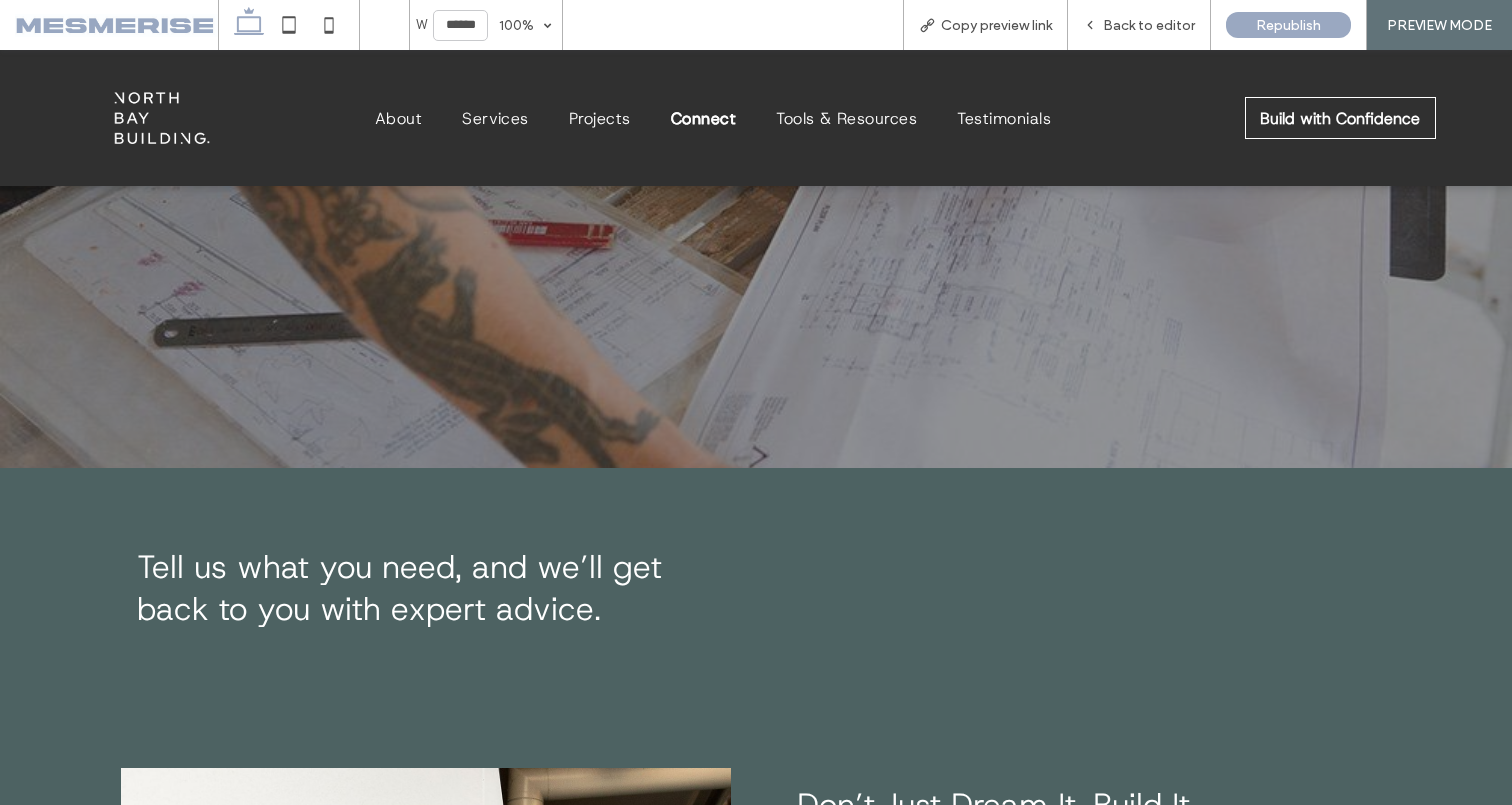 scroll, scrollTop: 0, scrollLeft: 0, axis: both 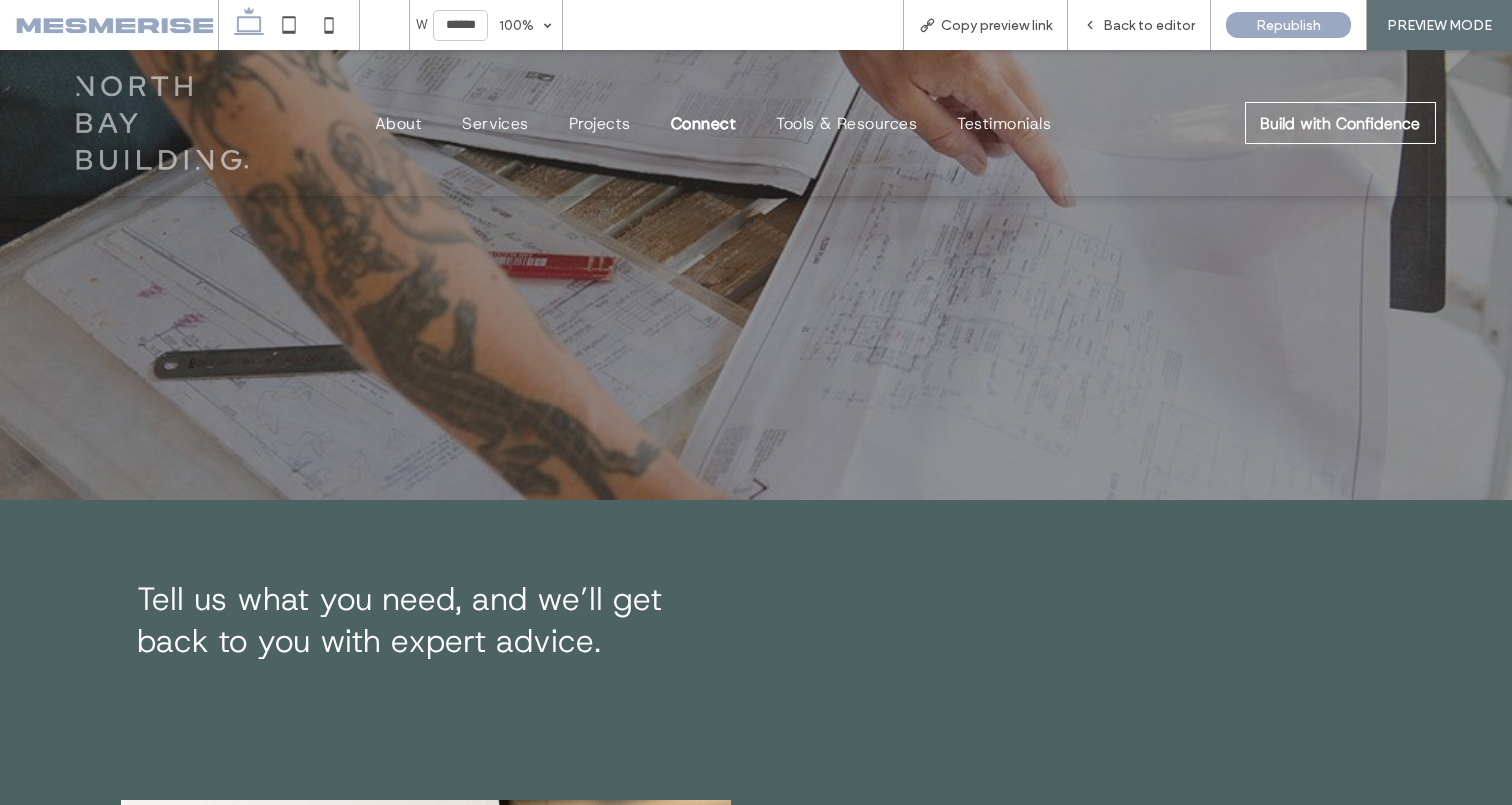 click at bounding box center (162, 123) 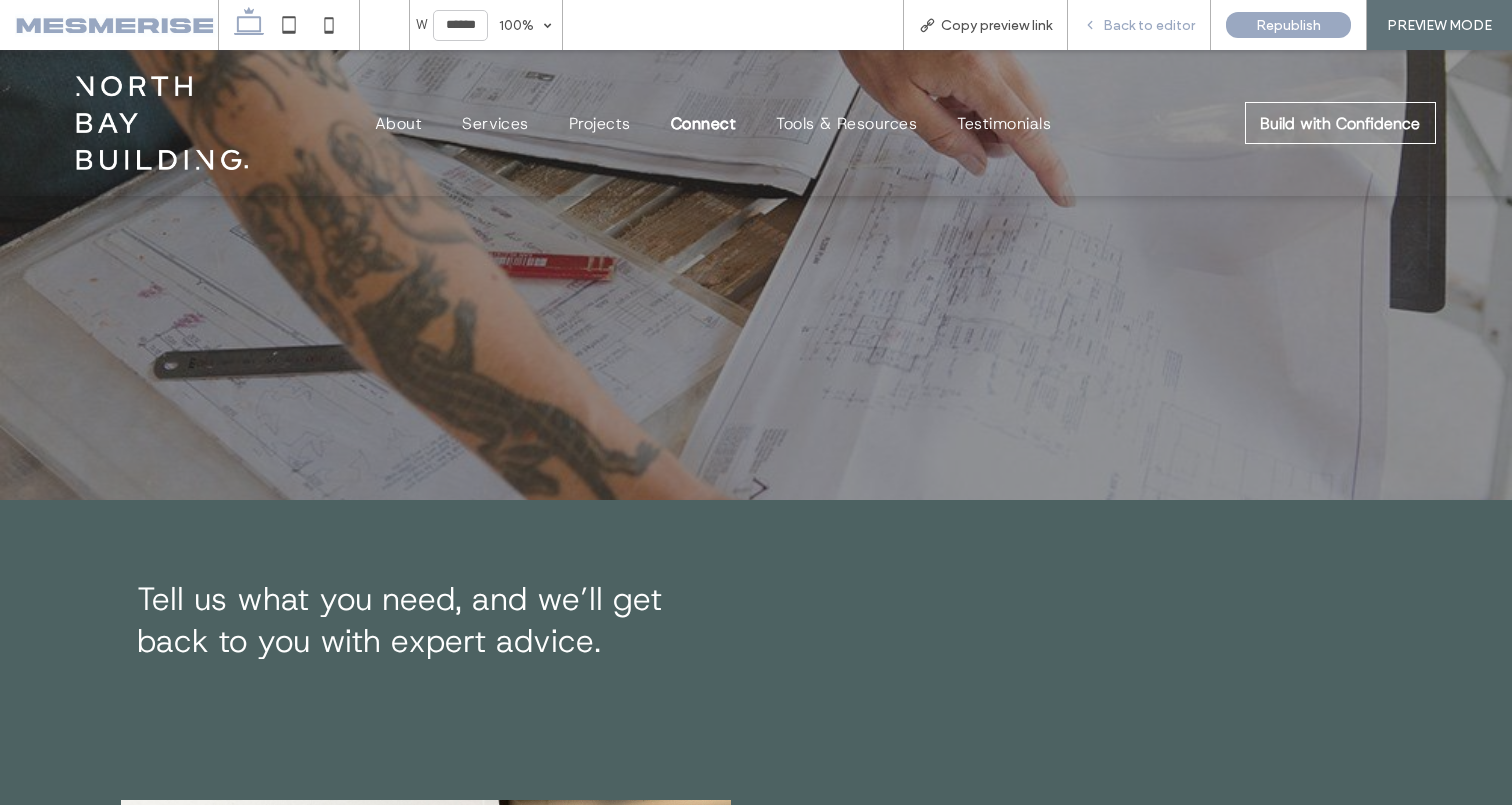 click on "Back to editor" at bounding box center [1149, 25] 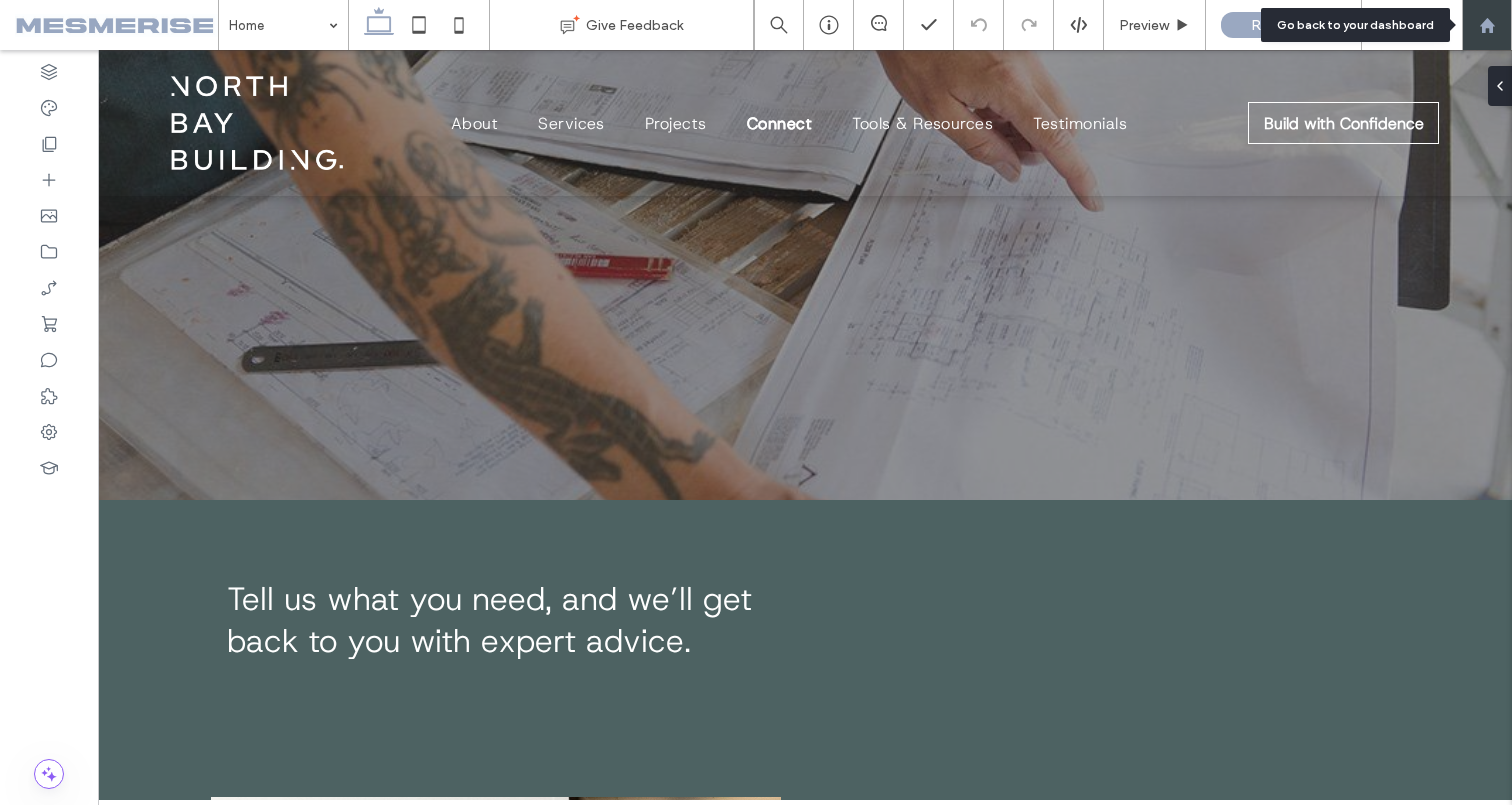 click 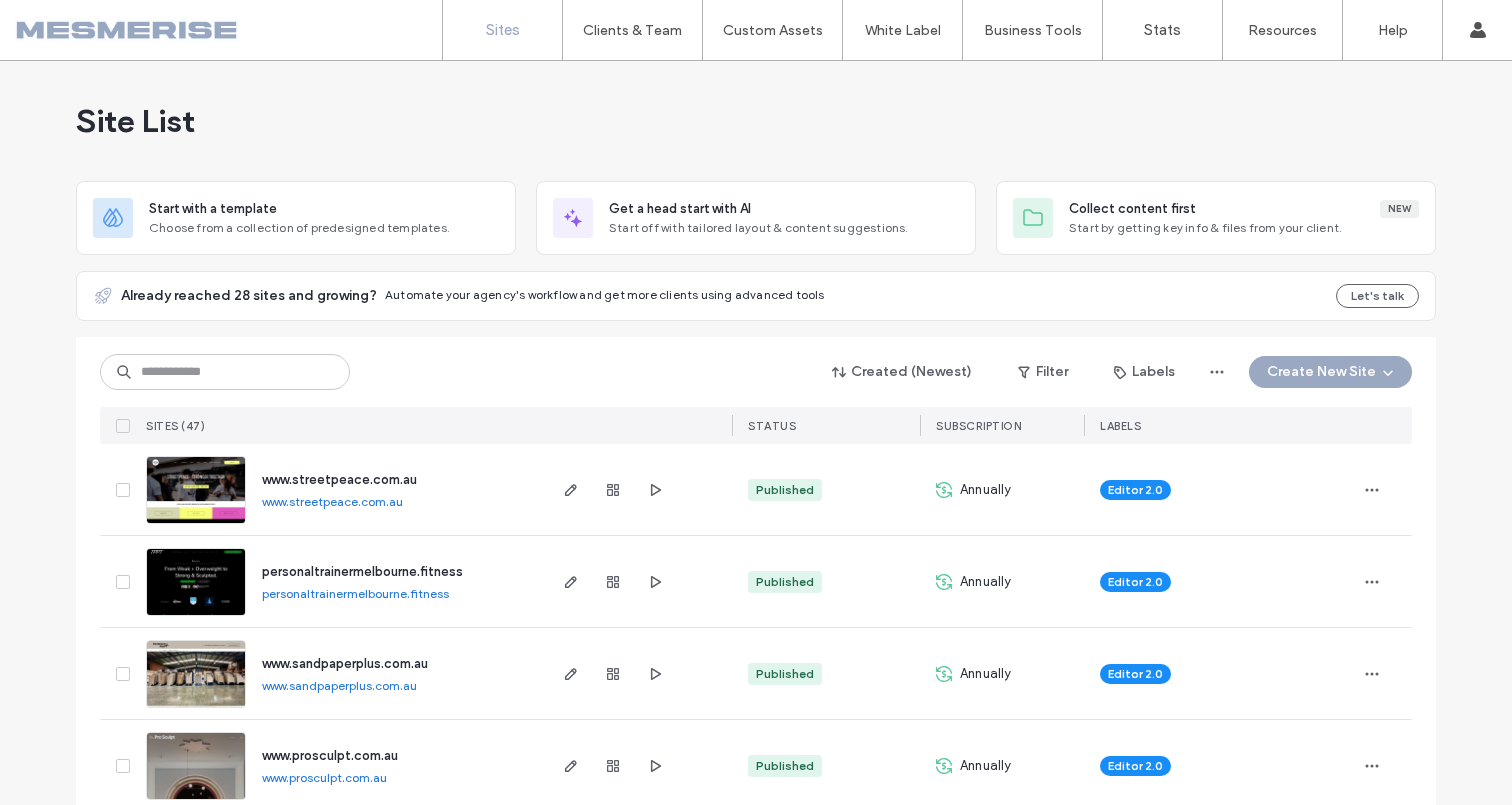 scroll, scrollTop: 0, scrollLeft: 0, axis: both 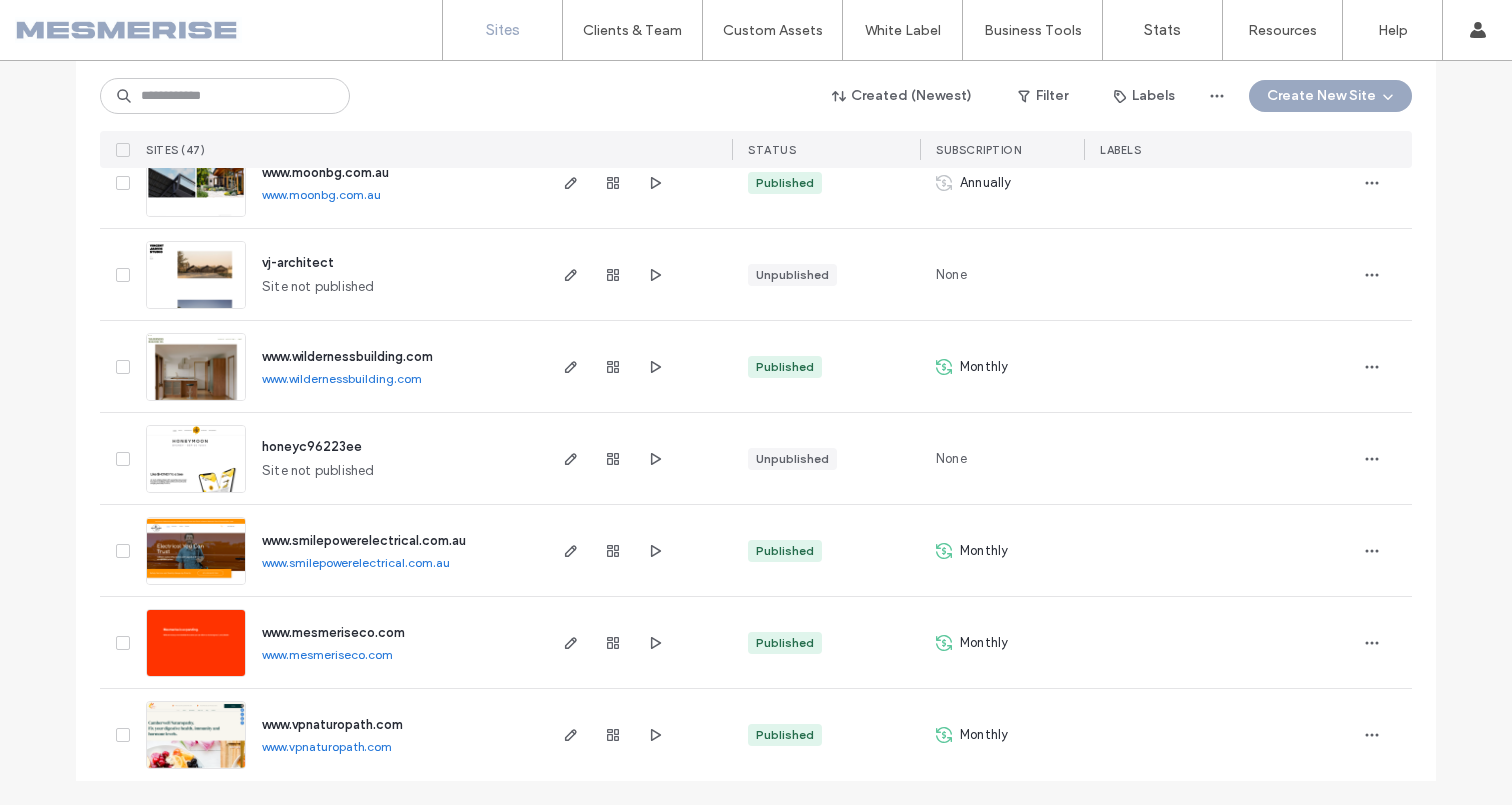 click on "www.mesmeriseco.com" at bounding box center (333, 632) 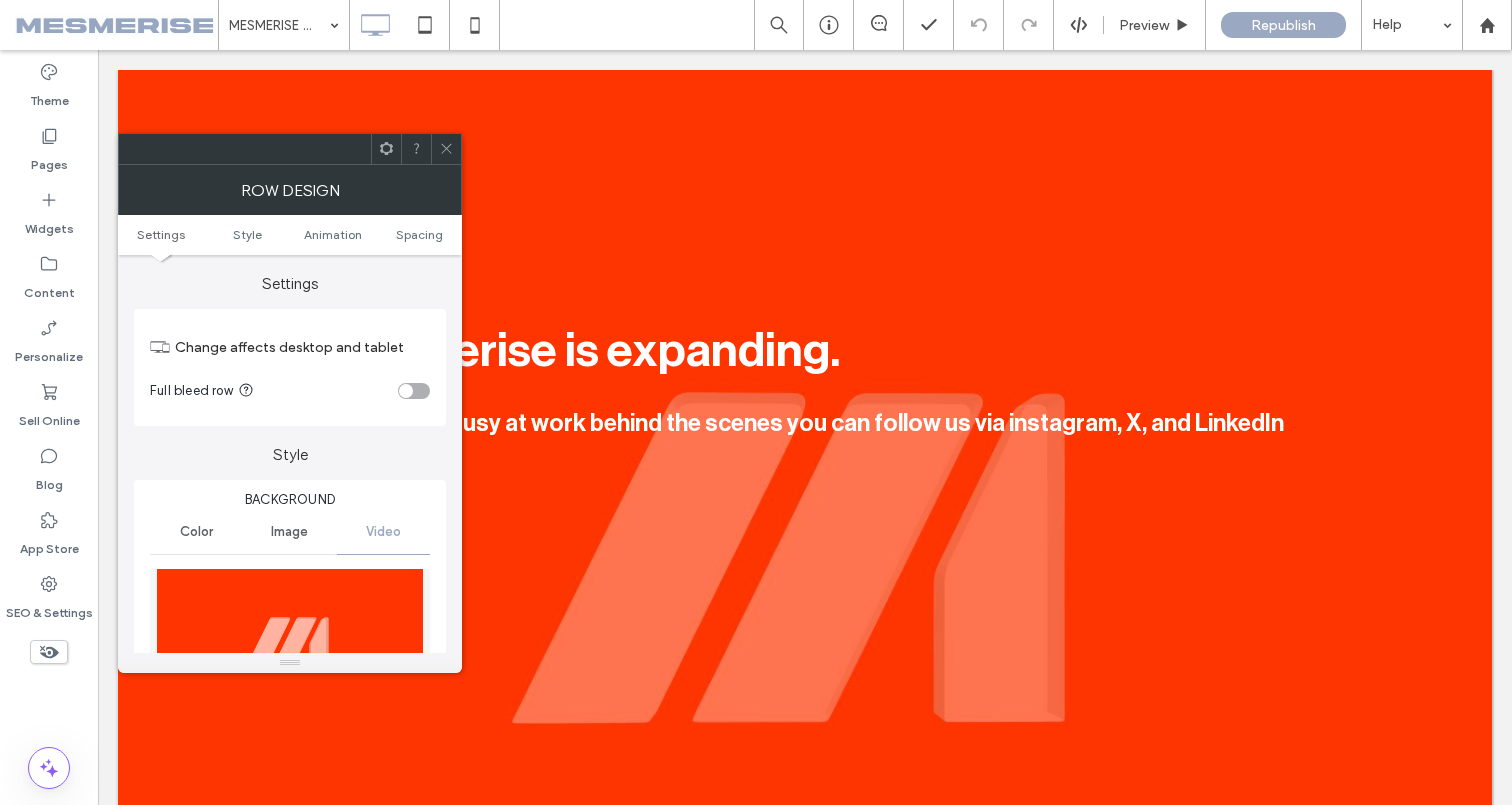 scroll, scrollTop: 0, scrollLeft: 0, axis: both 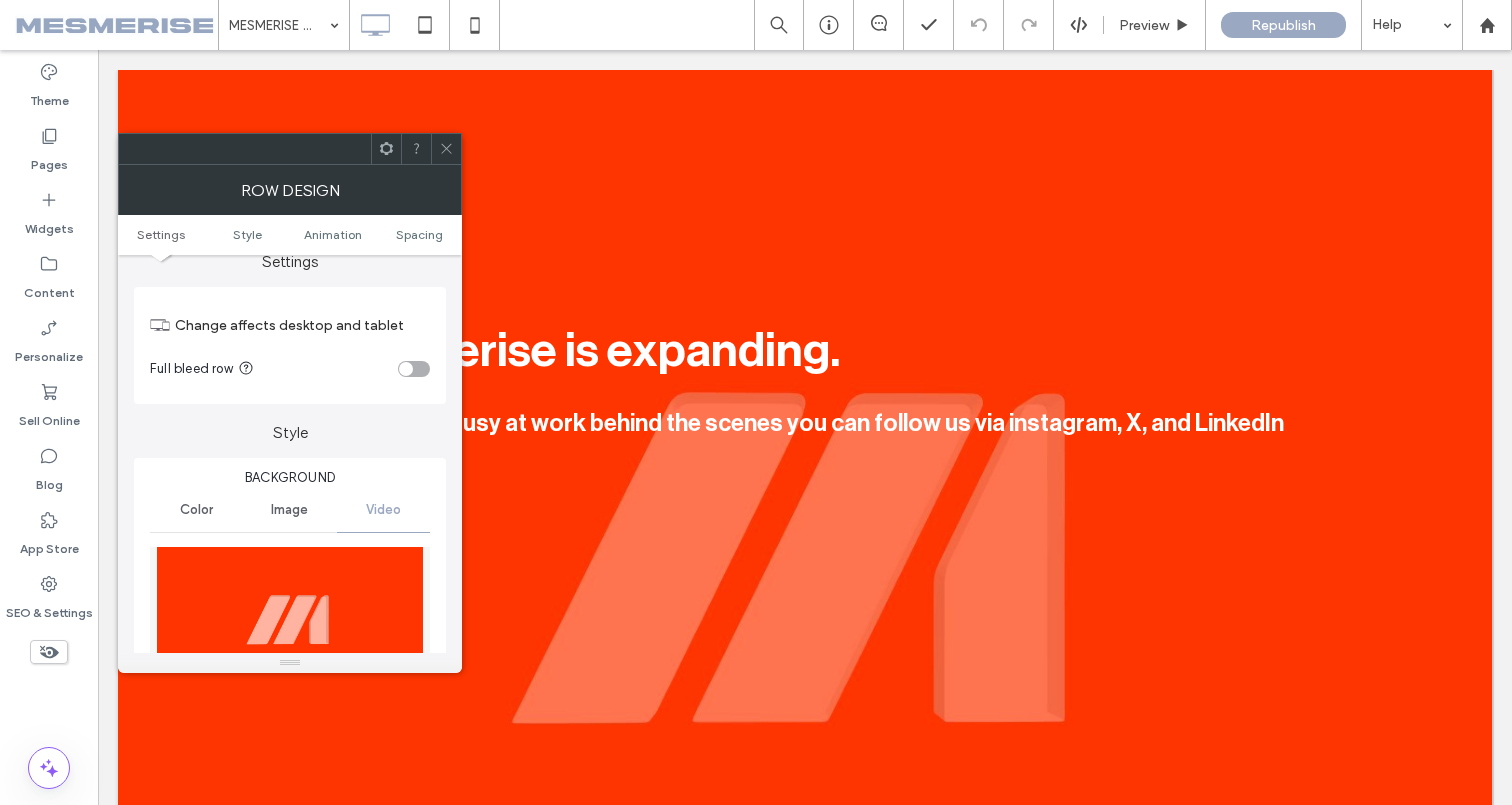 click on "Color" at bounding box center [196, 510] 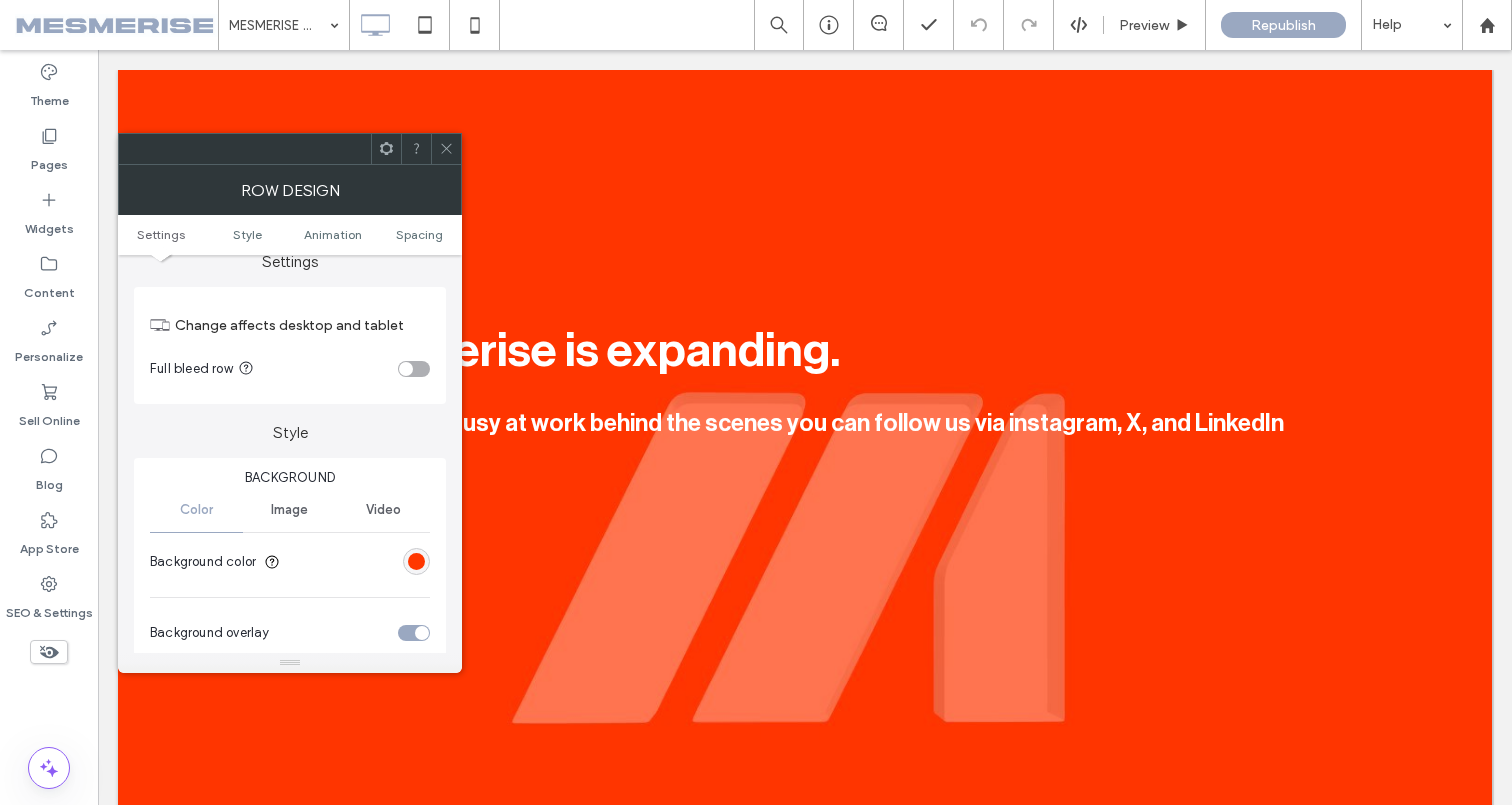 scroll, scrollTop: 190, scrollLeft: 0, axis: vertical 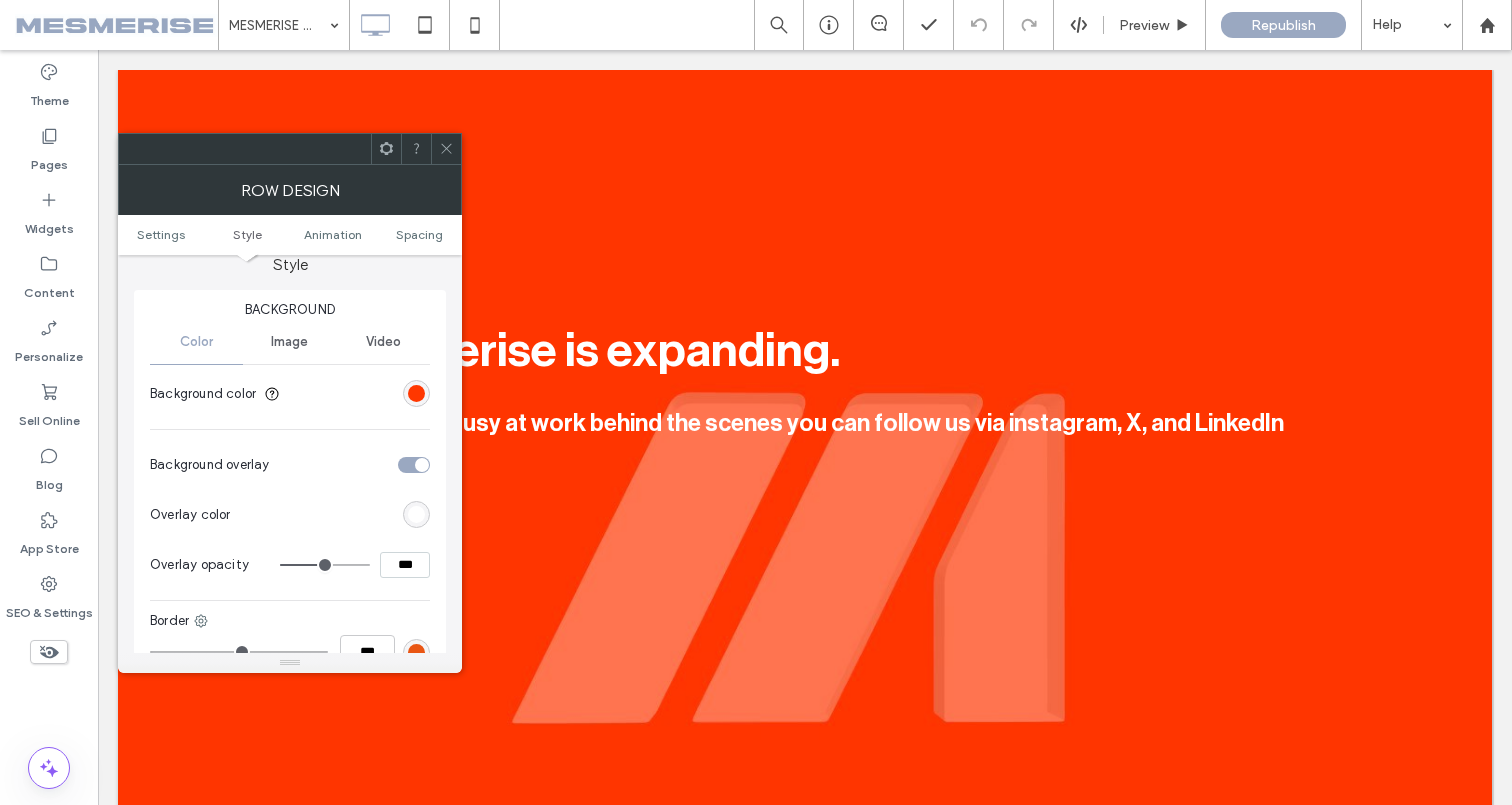 click on "Color Image Video Background color" at bounding box center (290, 369) 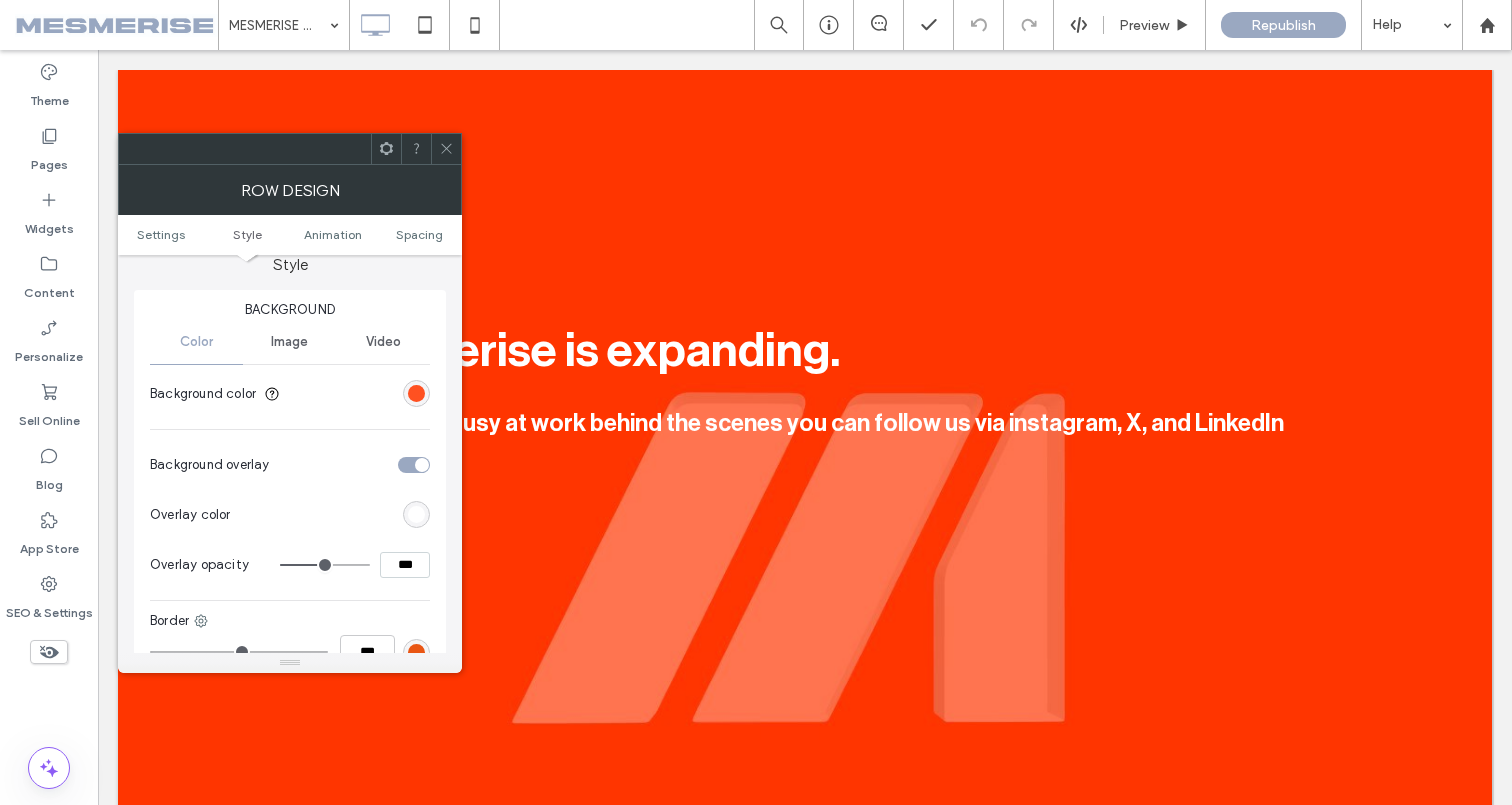 click at bounding box center [416, 393] 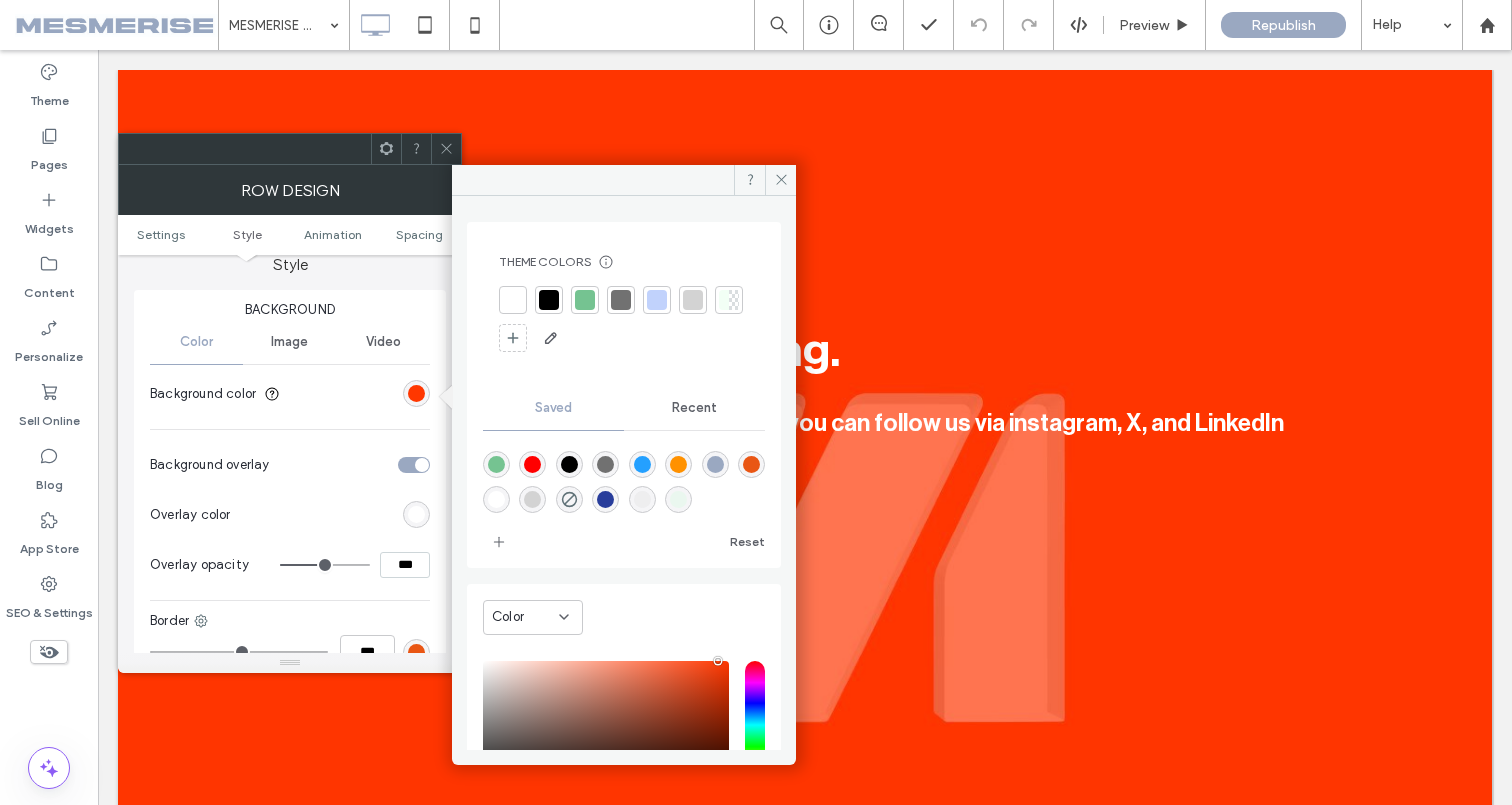 click at bounding box center [532, 464] 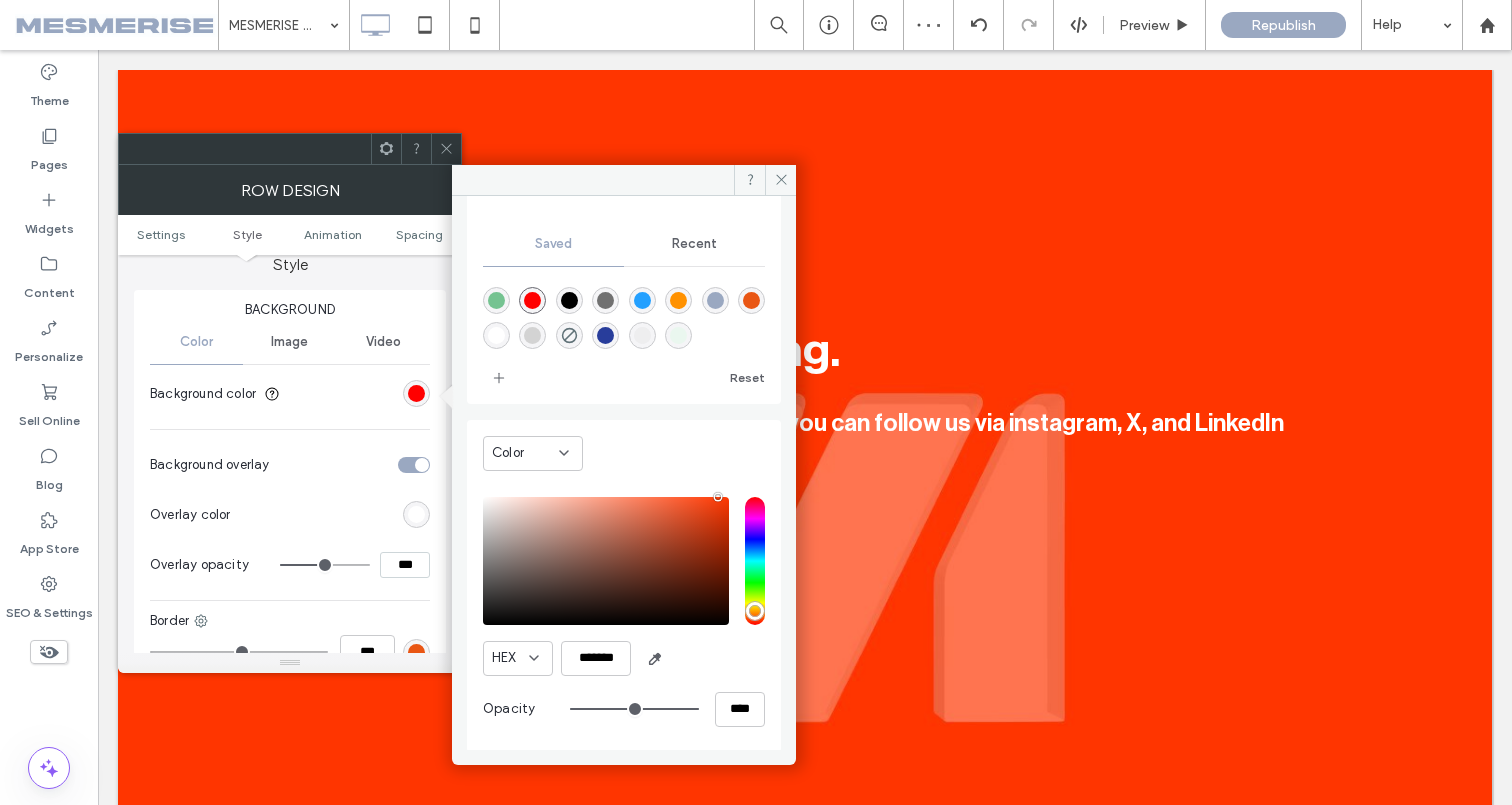 scroll, scrollTop: 166, scrollLeft: 0, axis: vertical 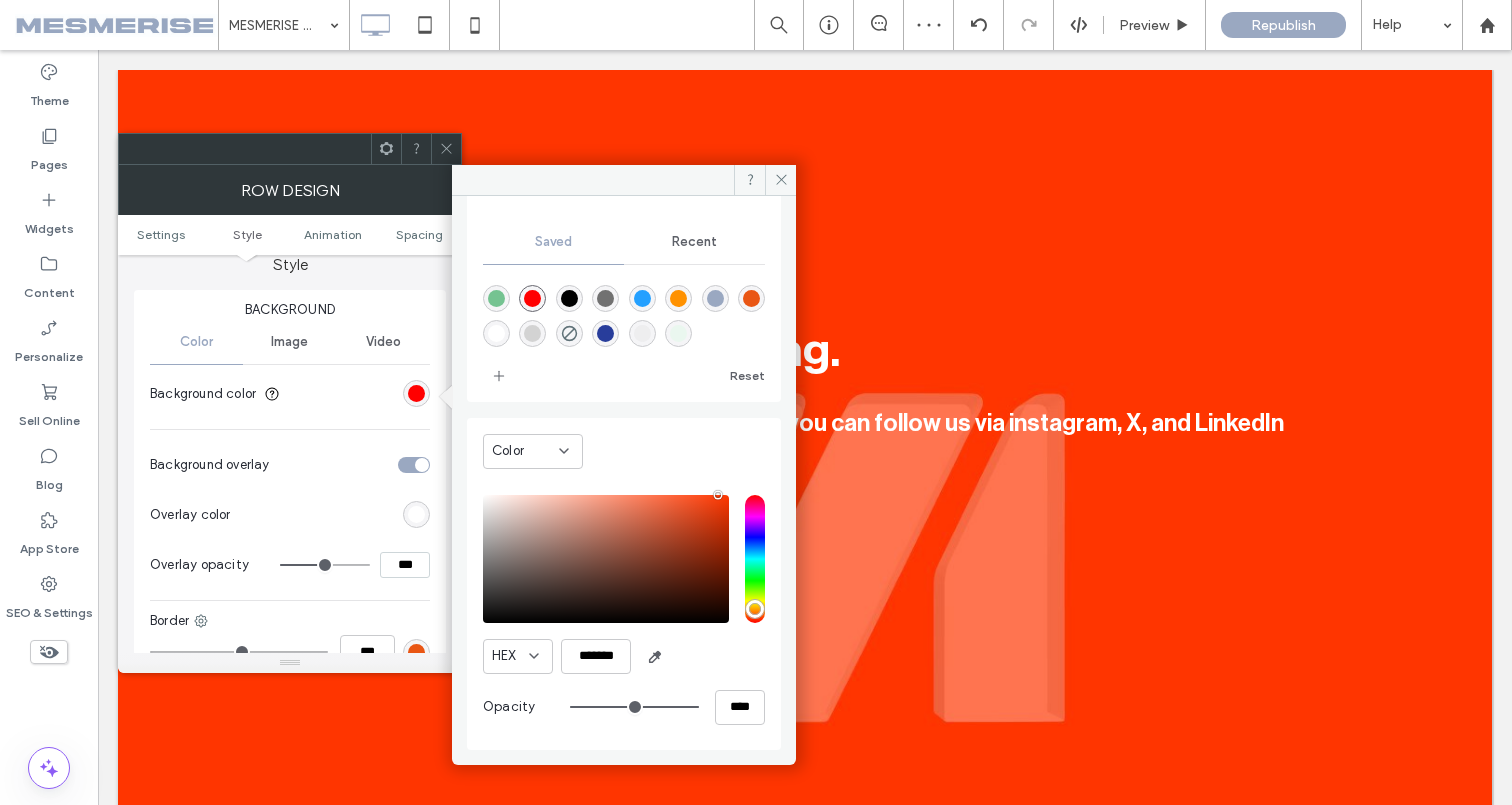 click on "Background Color Image Video Background color Background overlay Overlay color Overlay opacity *** Border ***" at bounding box center [290, 489] 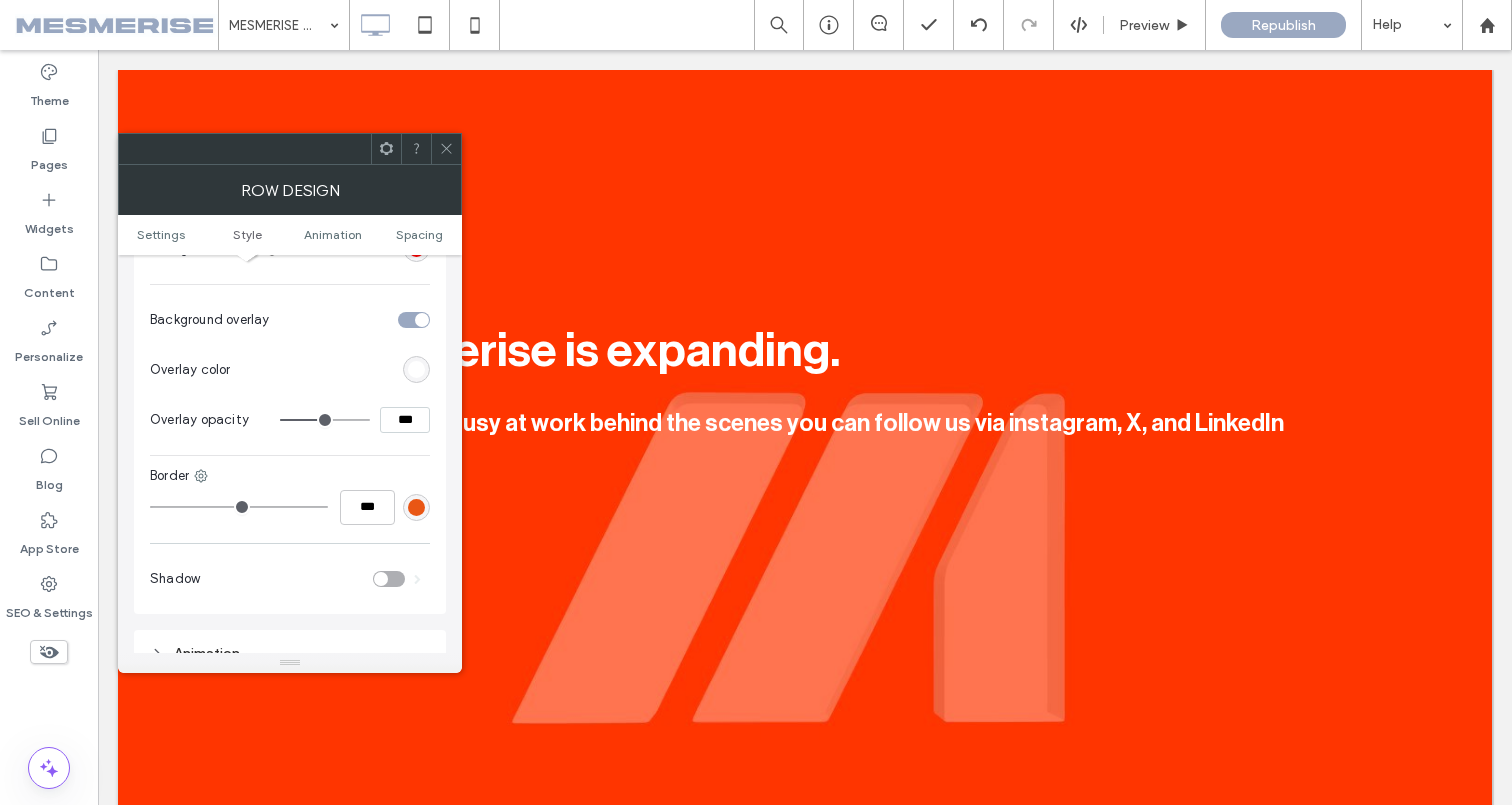 scroll, scrollTop: 157, scrollLeft: 0, axis: vertical 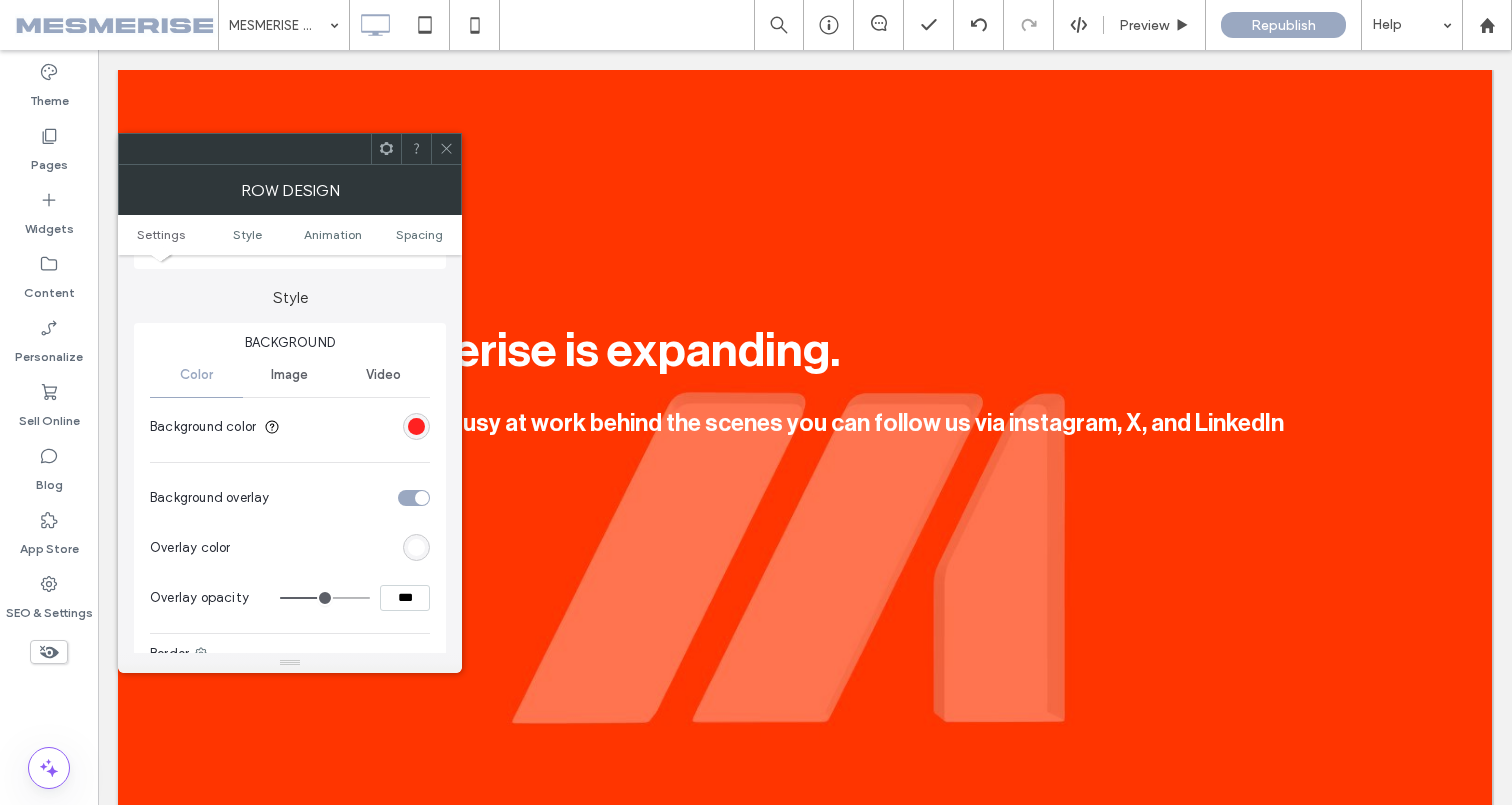 click at bounding box center [416, 426] 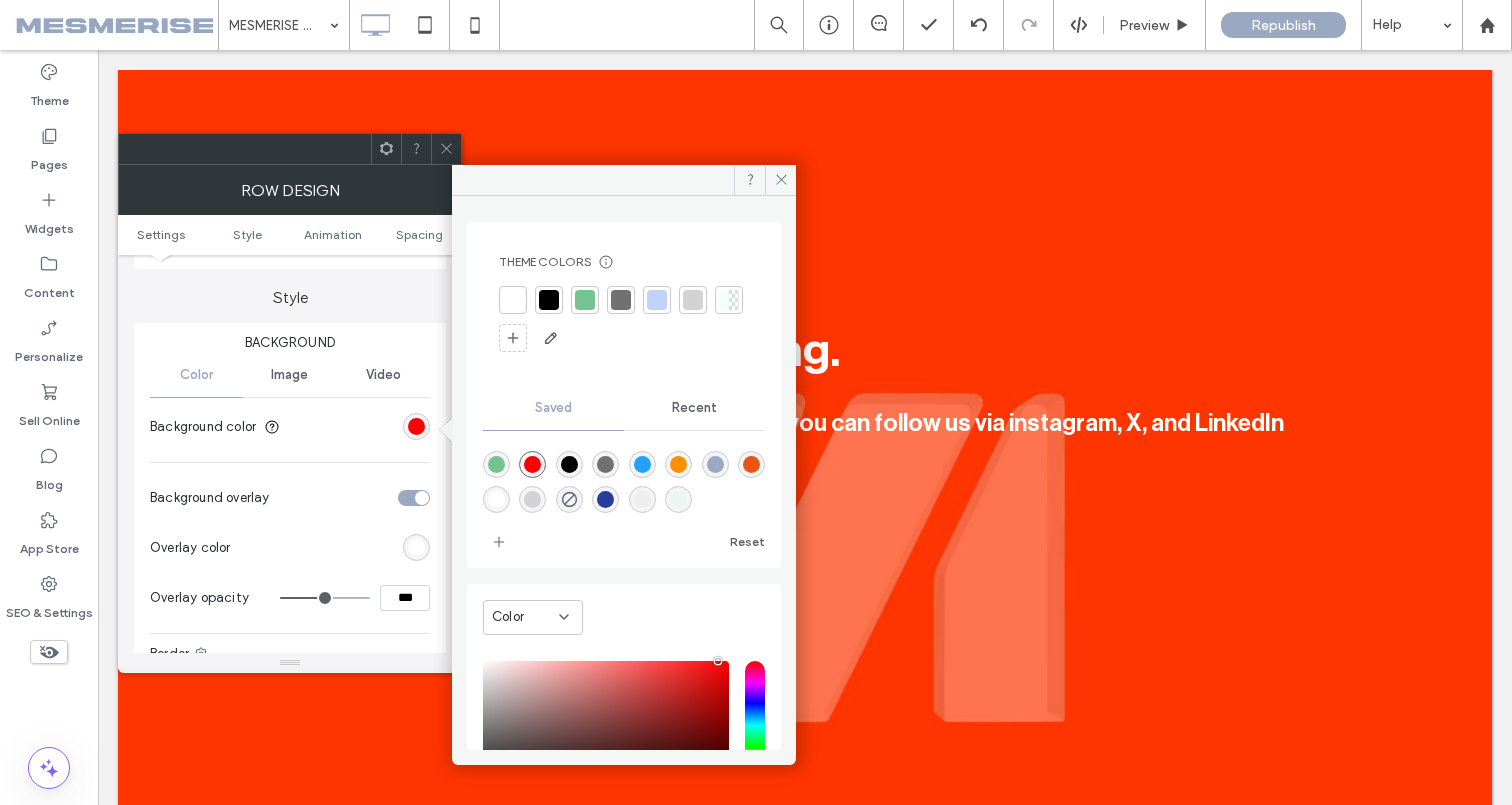 scroll, scrollTop: 166, scrollLeft: 0, axis: vertical 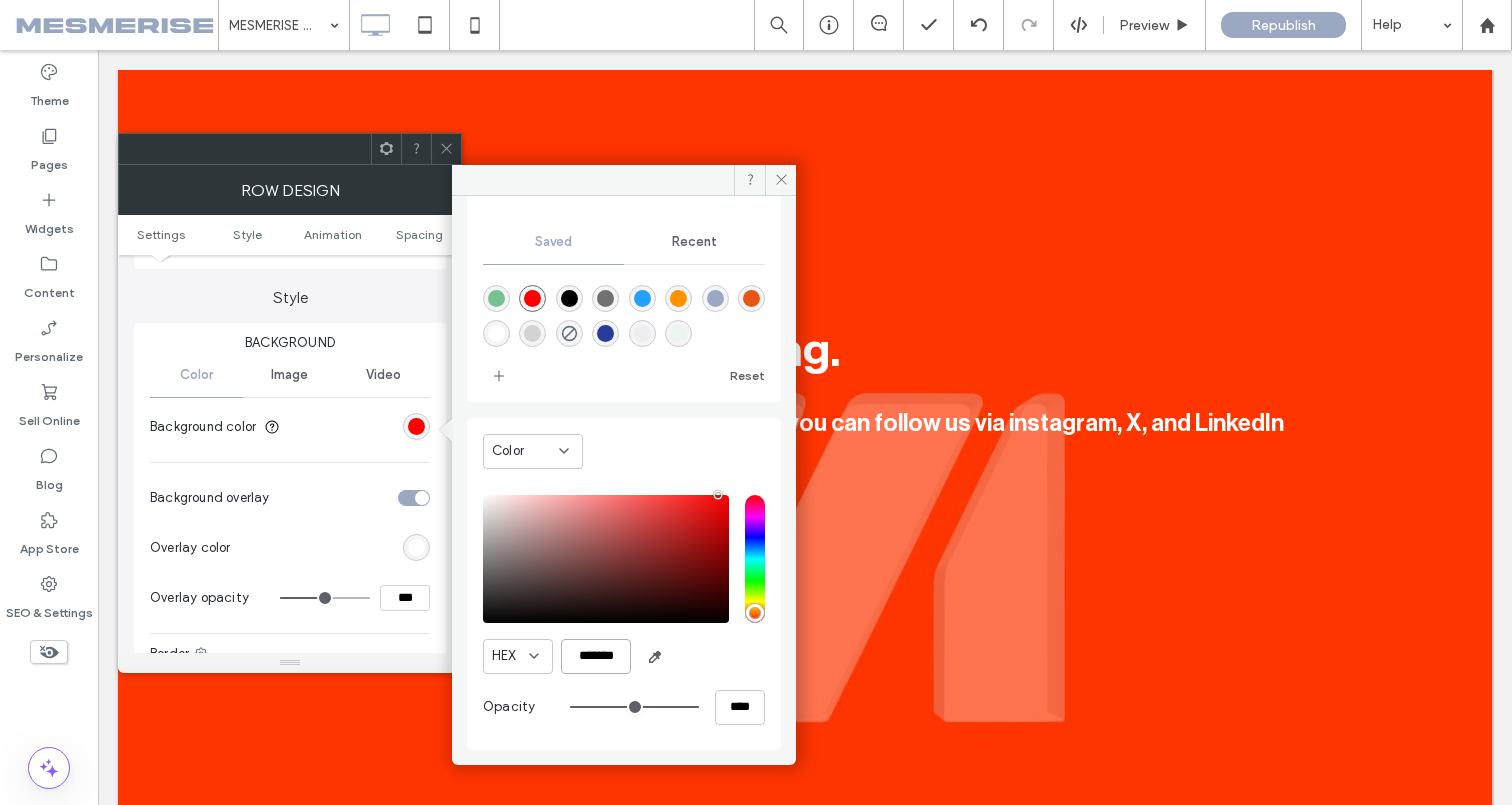 click on "*******" at bounding box center (596, 656) 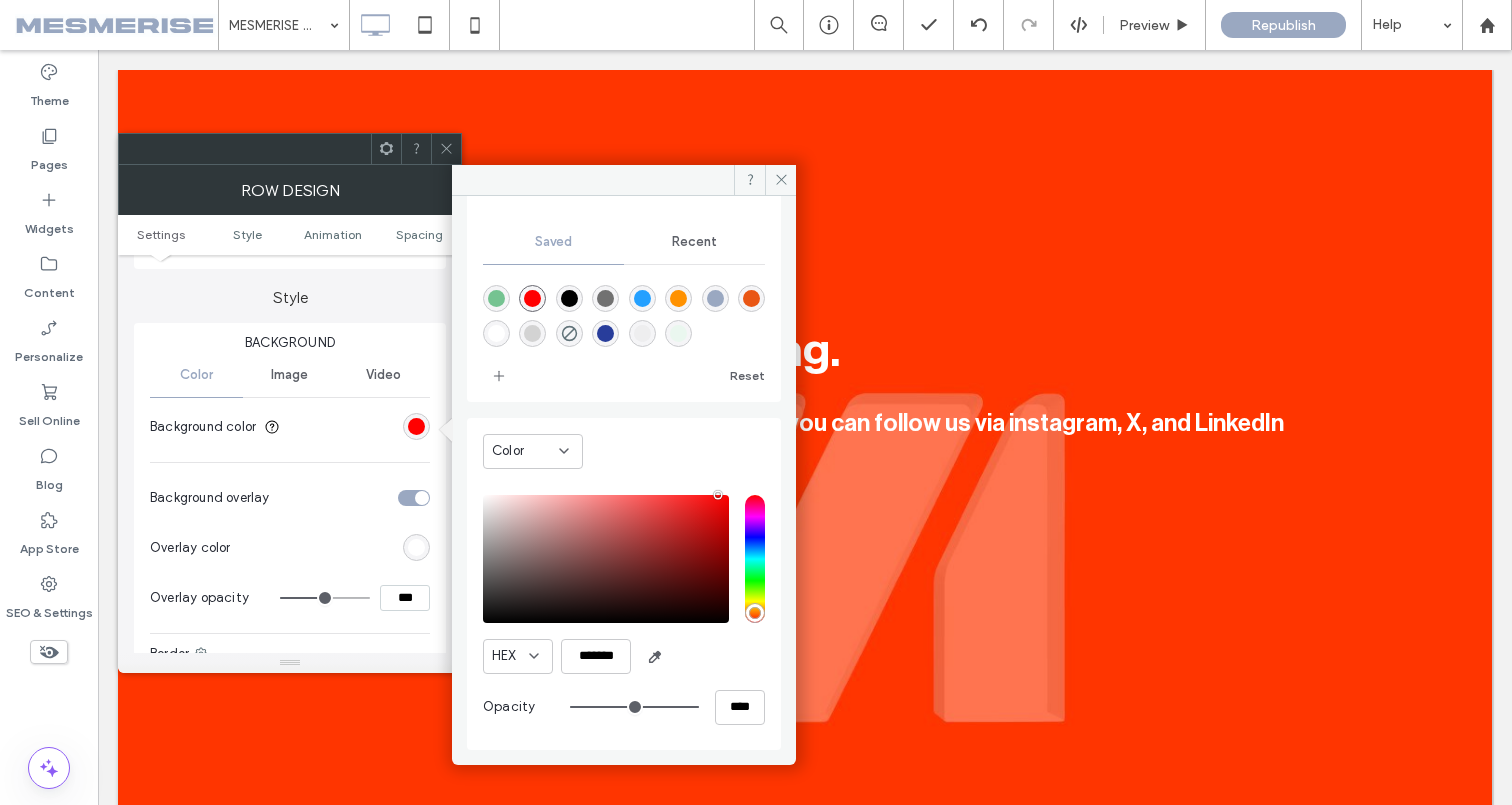 click on "Background color" at bounding box center (290, 427) 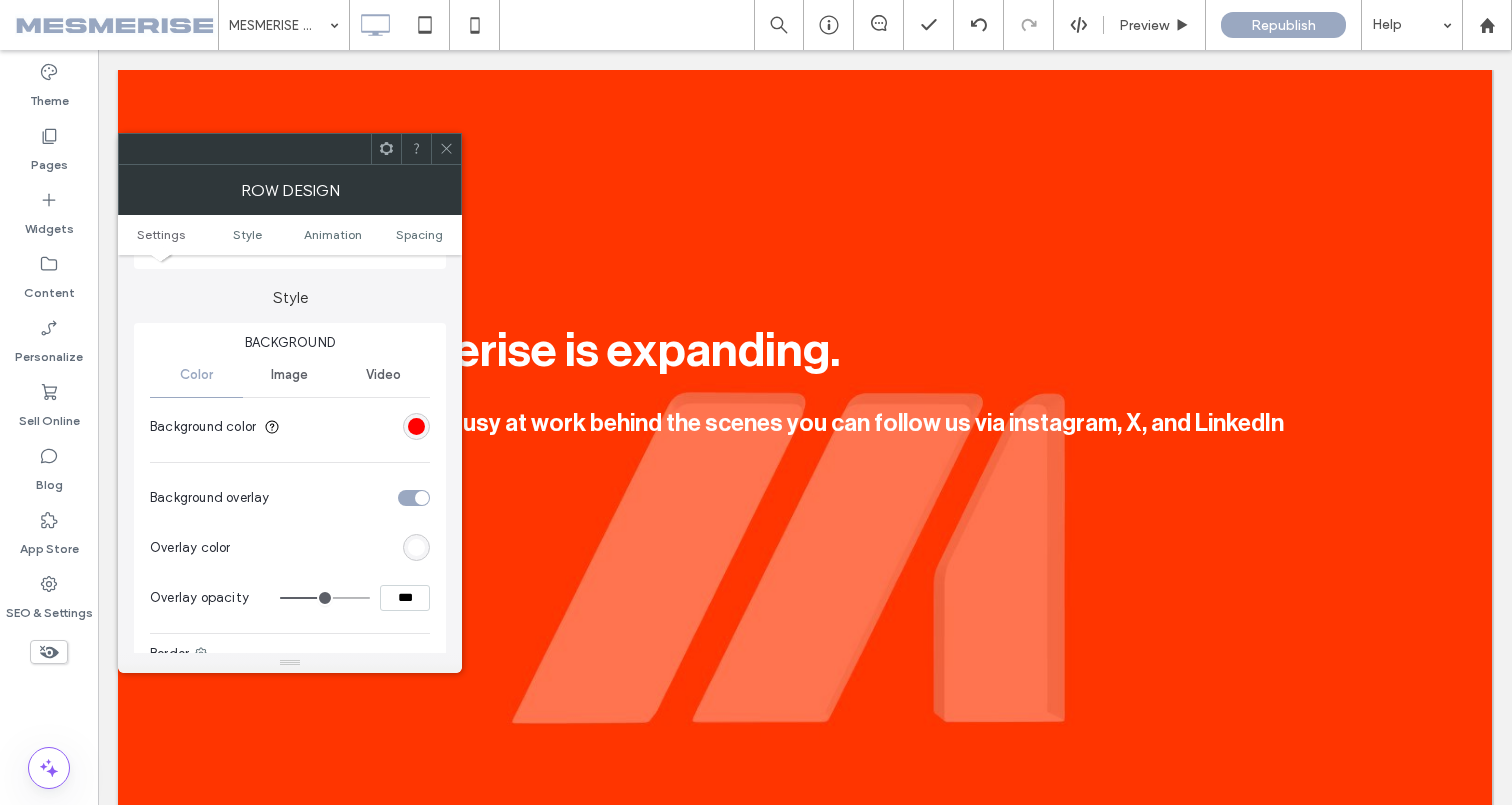 click at bounding box center (416, 426) 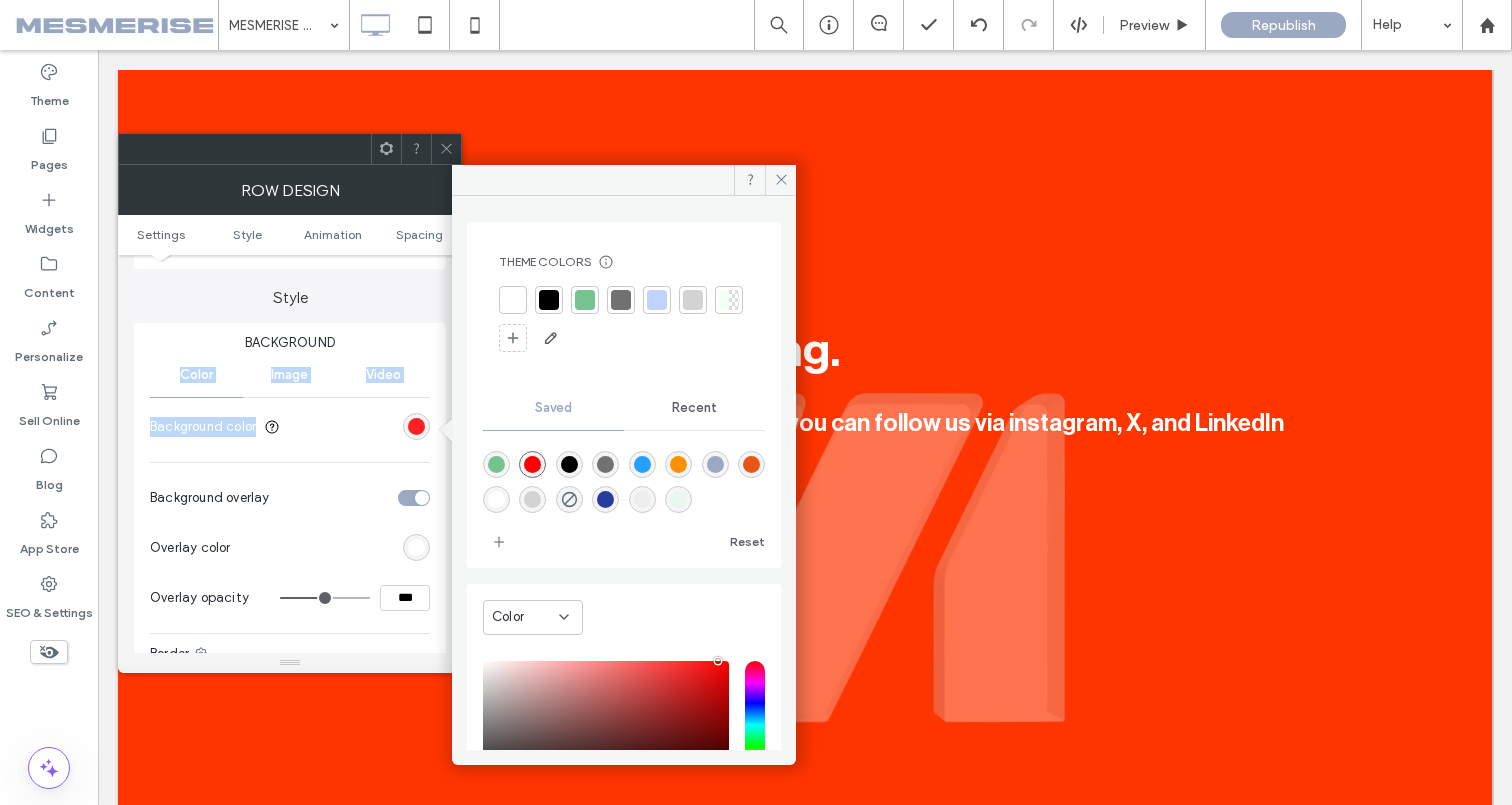 click at bounding box center (416, 426) 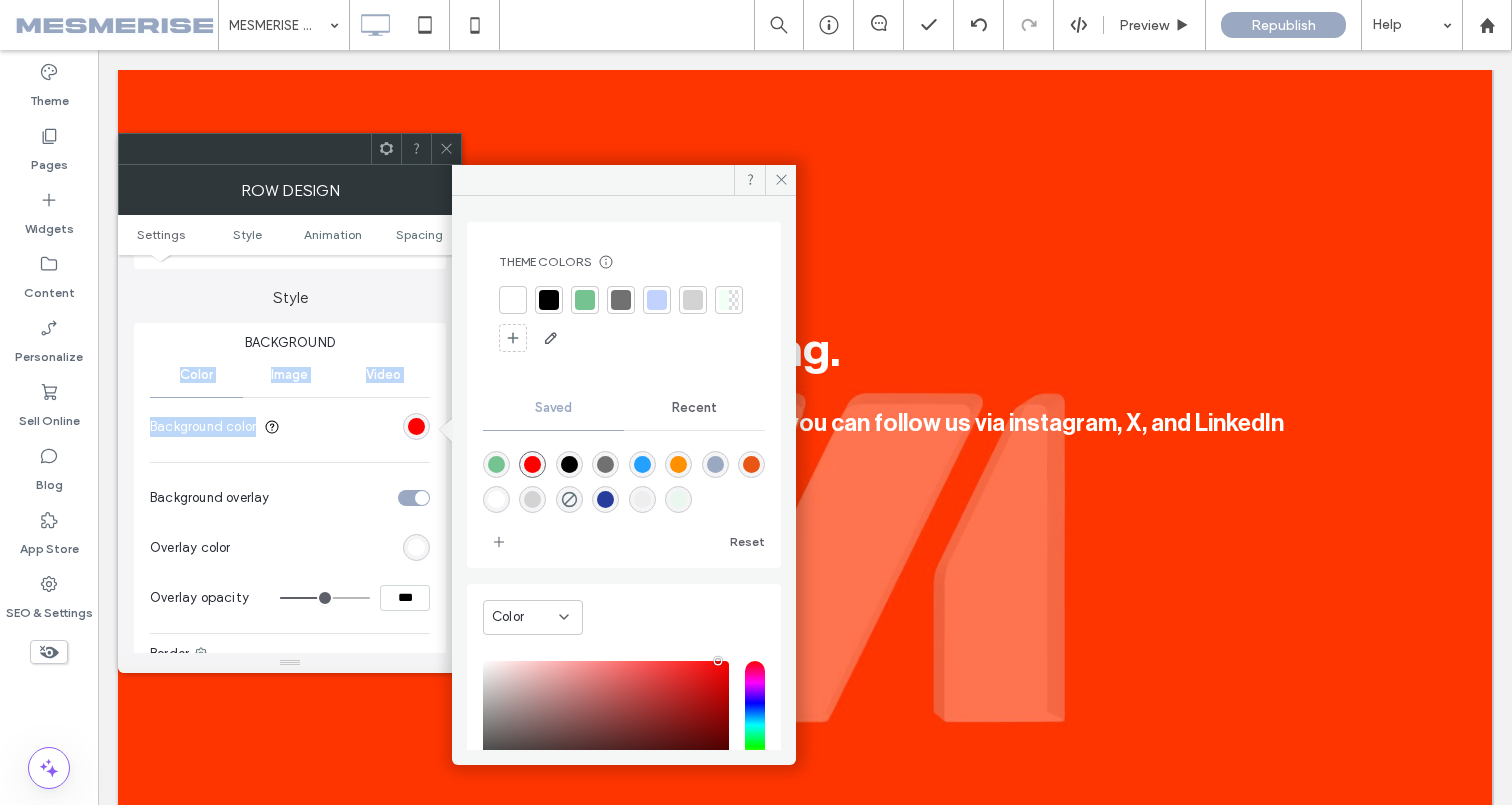 click at bounding box center [532, 464] 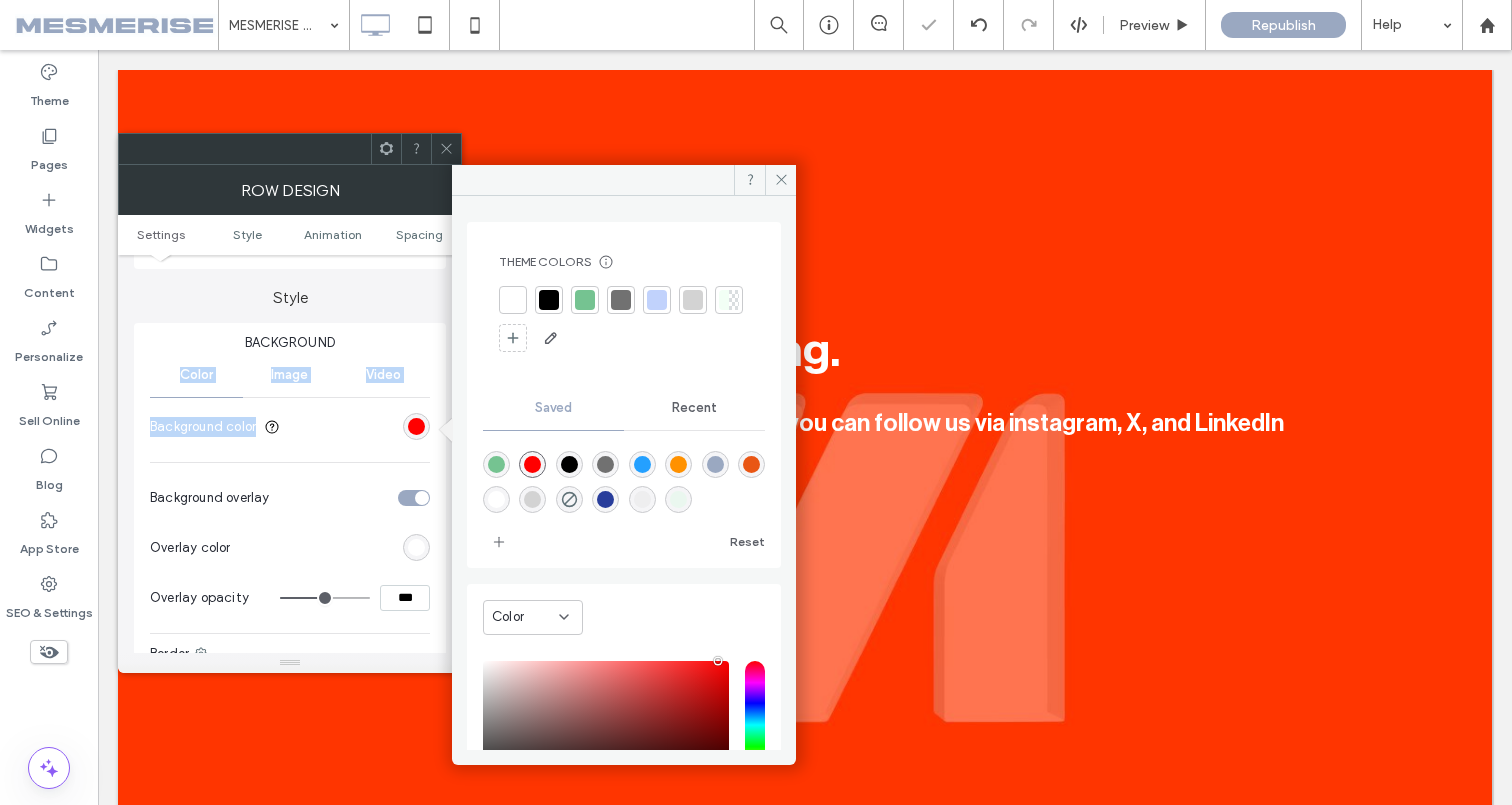 click at bounding box center [532, 464] 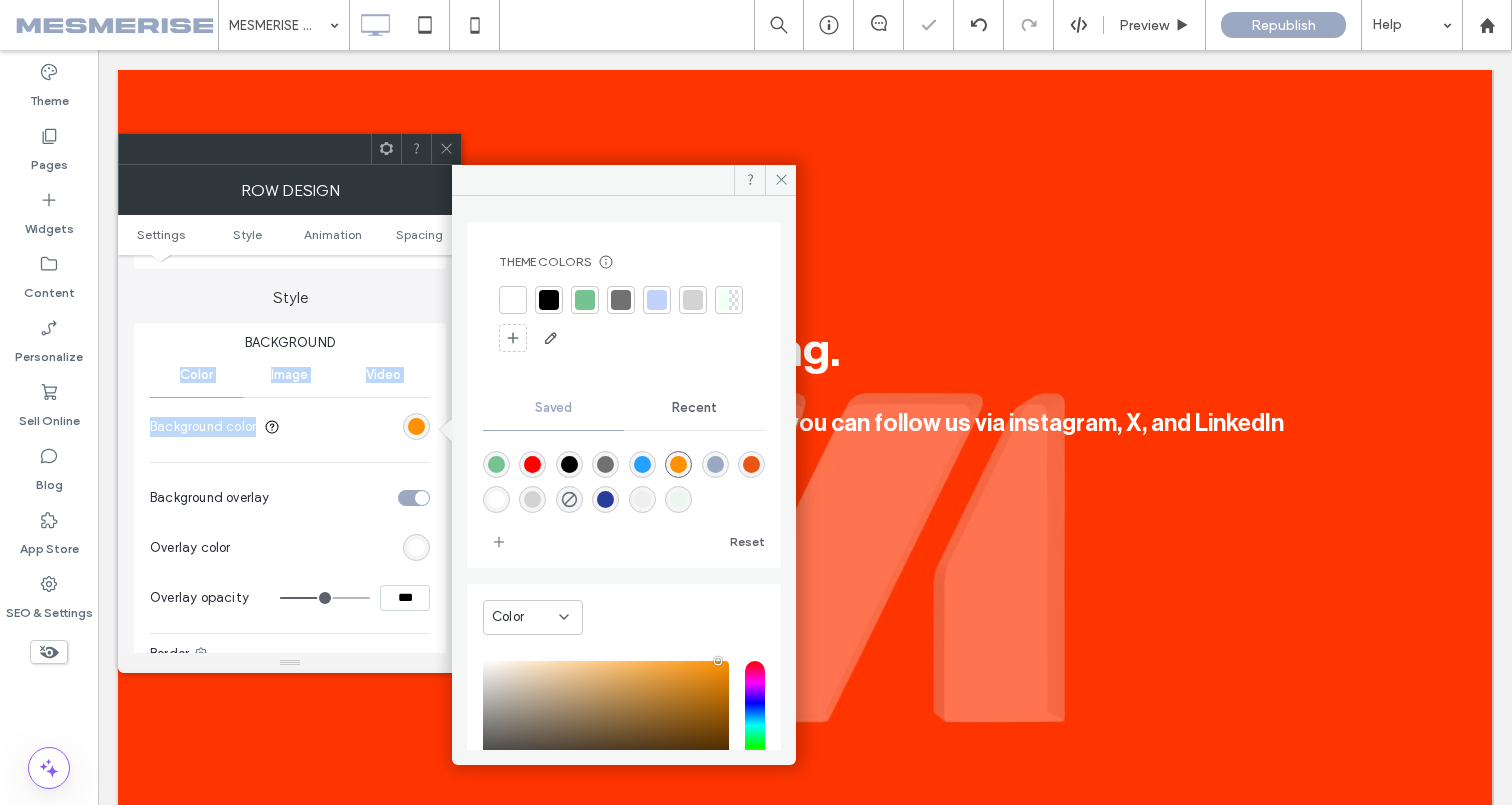 drag, startPoint x: 534, startPoint y: 459, endPoint x: 503, endPoint y: 462, distance: 31.144823 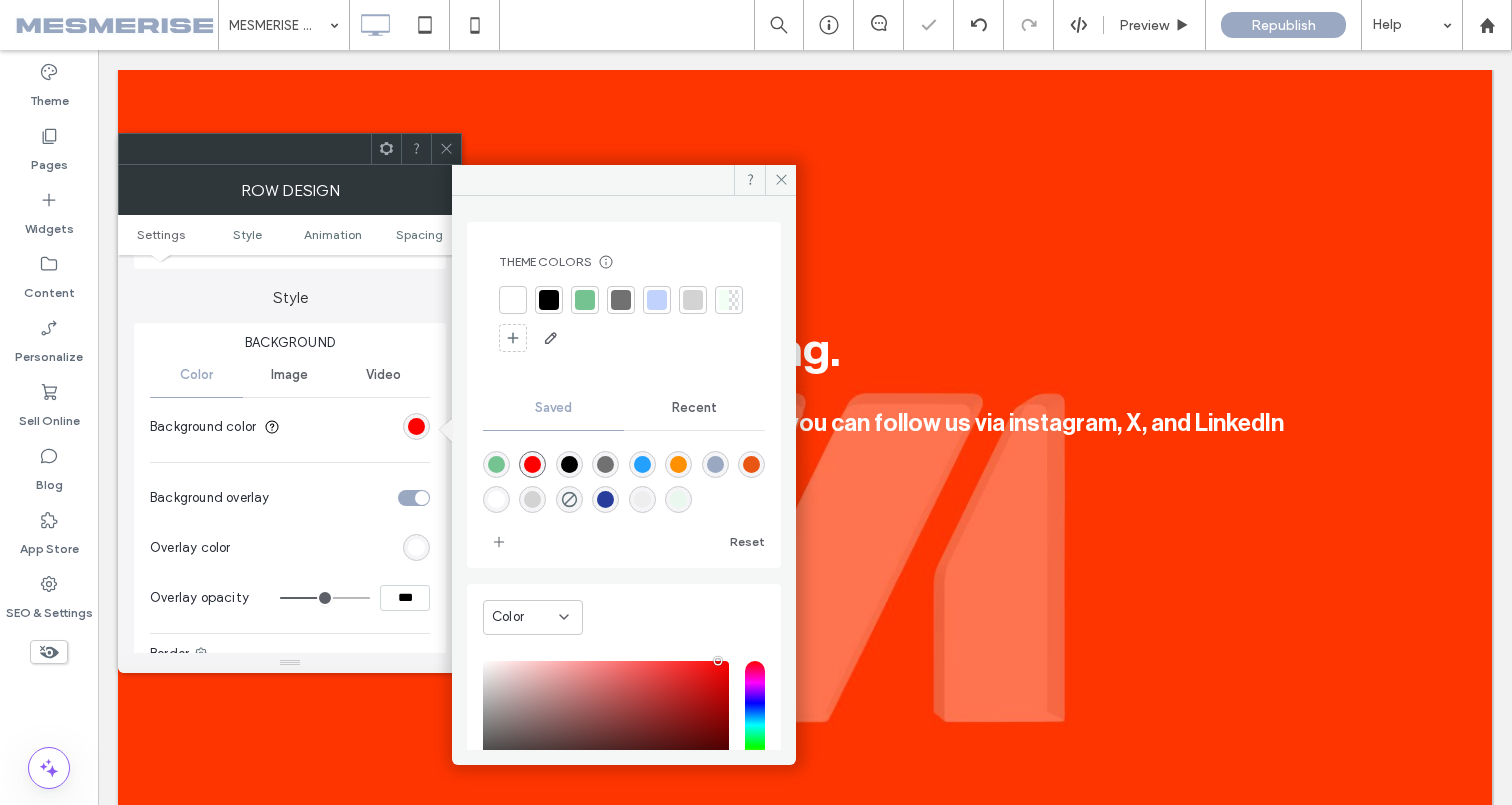 click on "Background Color Image Video Background color Background overlay Overlay color Overlay opacity *** Border ***" at bounding box center [290, 522] 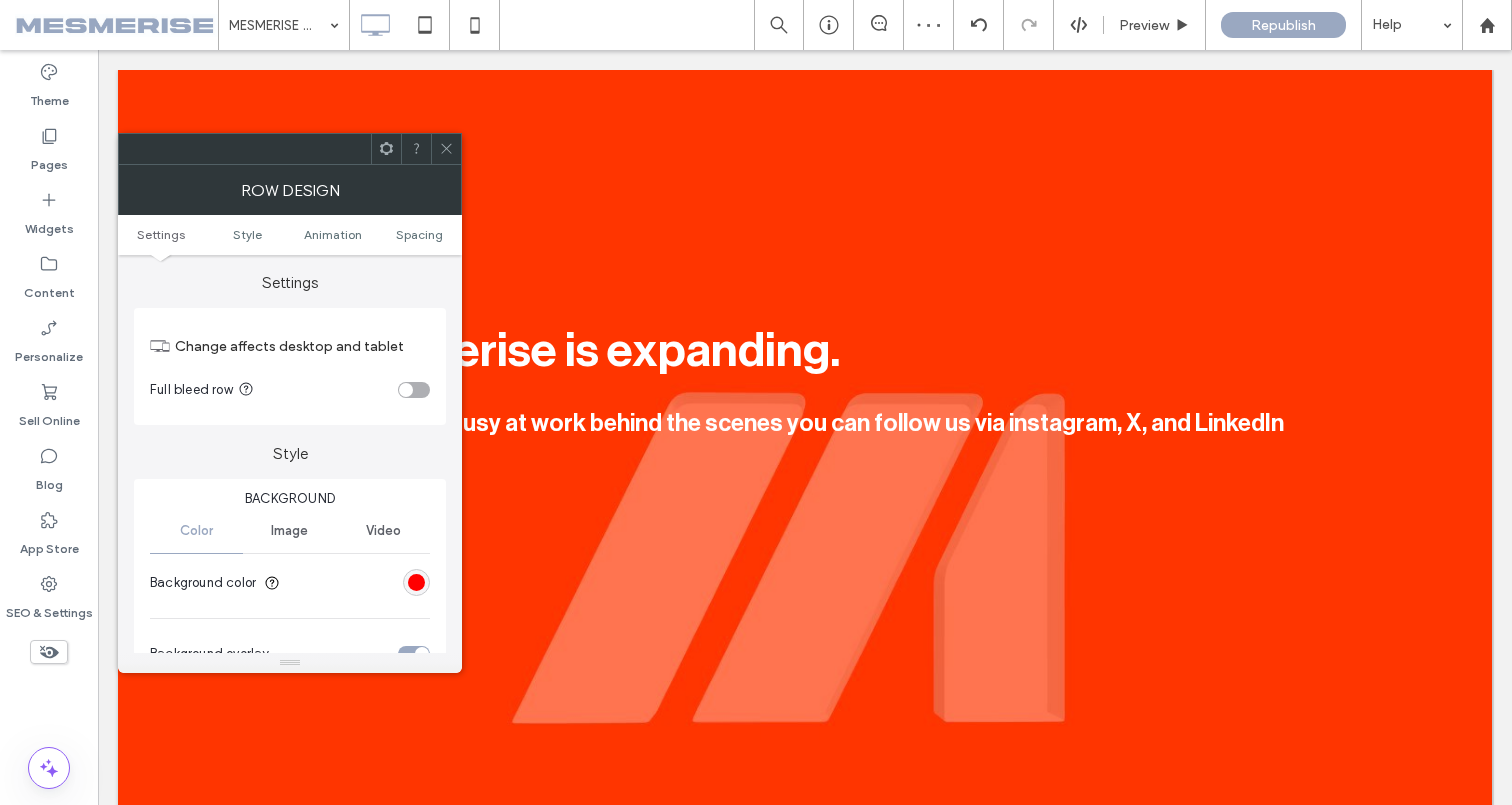 scroll, scrollTop: 186, scrollLeft: 0, axis: vertical 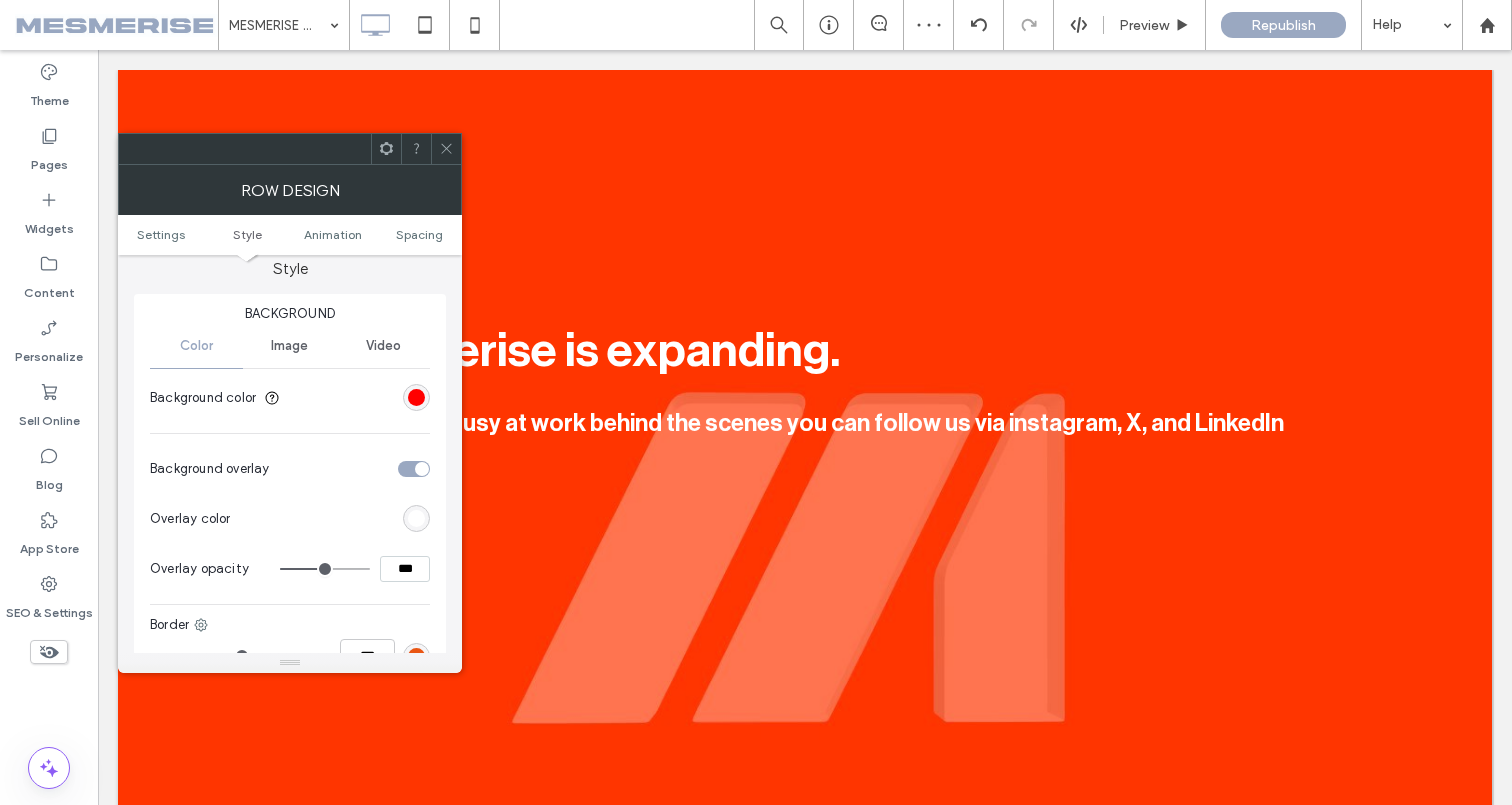 click on "Image" at bounding box center [289, 346] 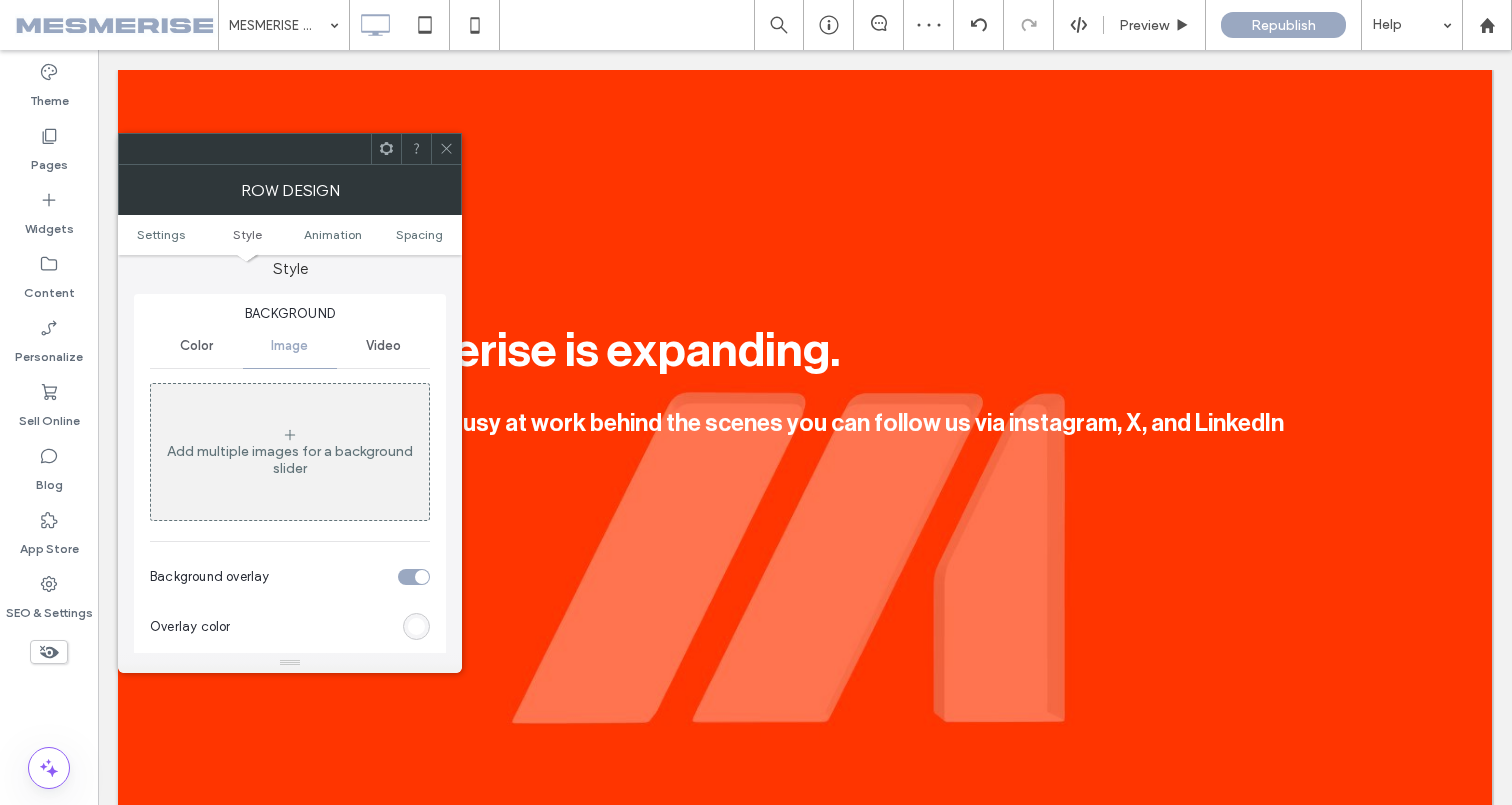 click on "Video" at bounding box center (383, 346) 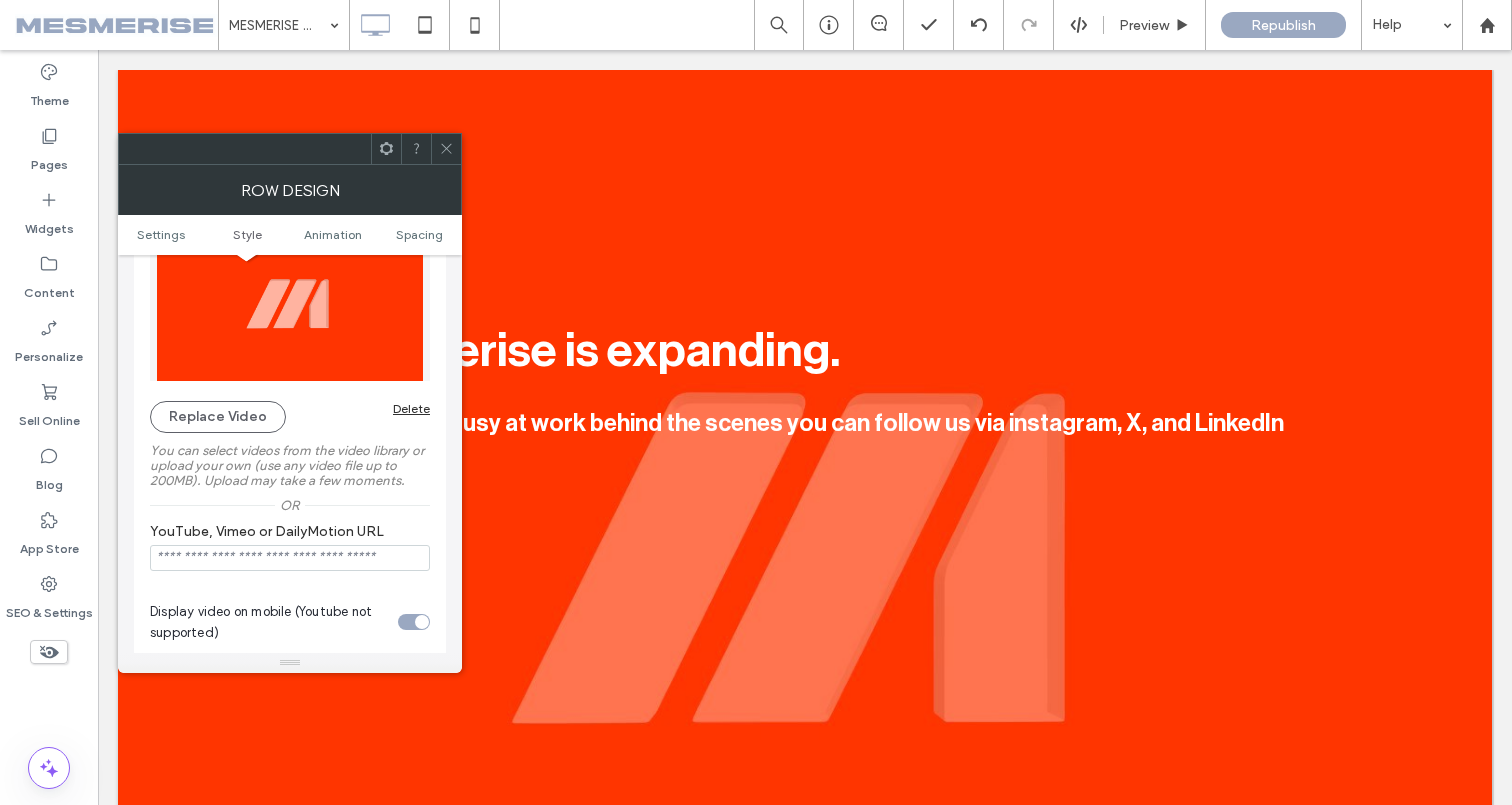 scroll, scrollTop: 0, scrollLeft: 0, axis: both 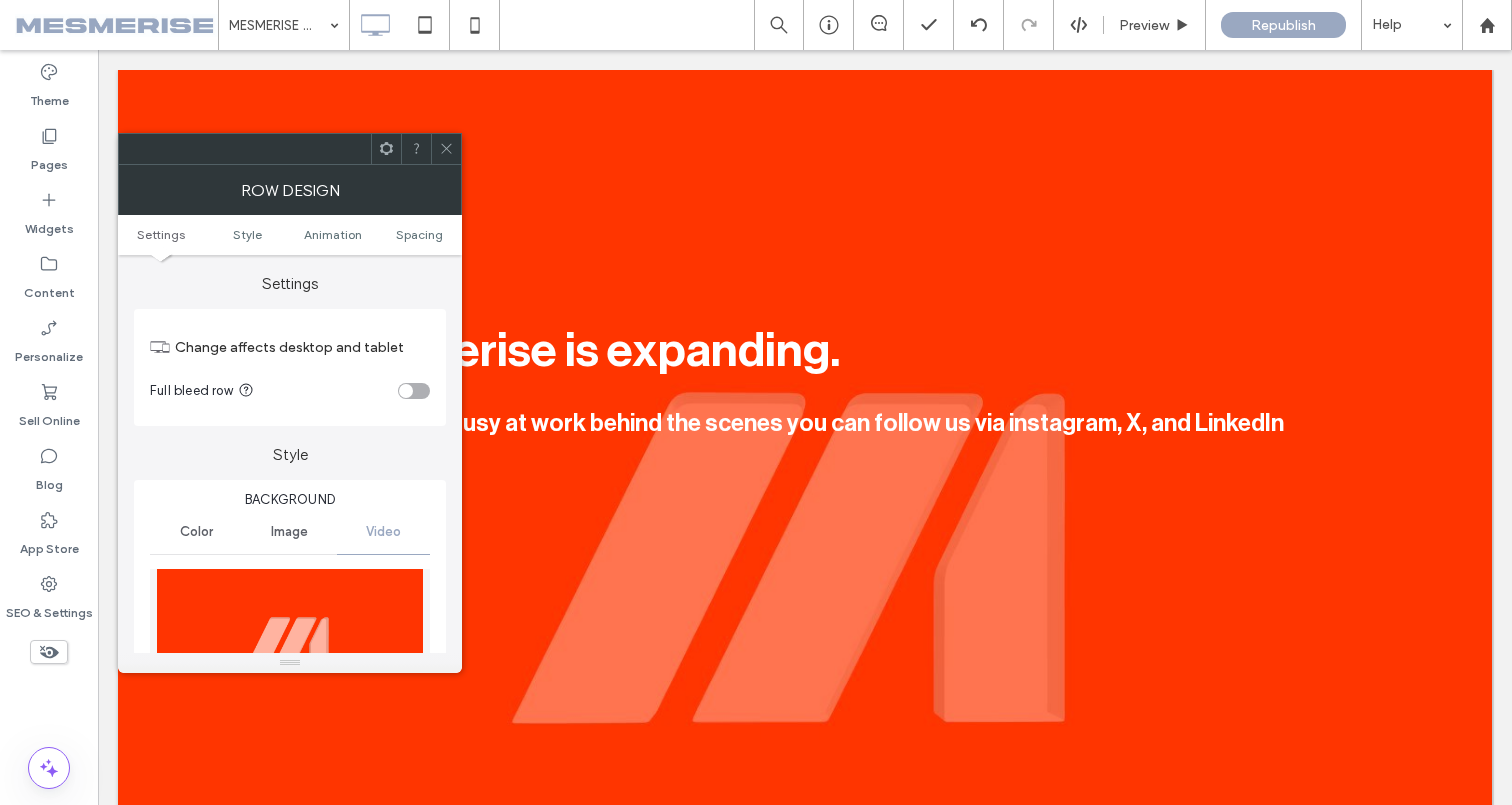 click on "Color" at bounding box center (196, 532) 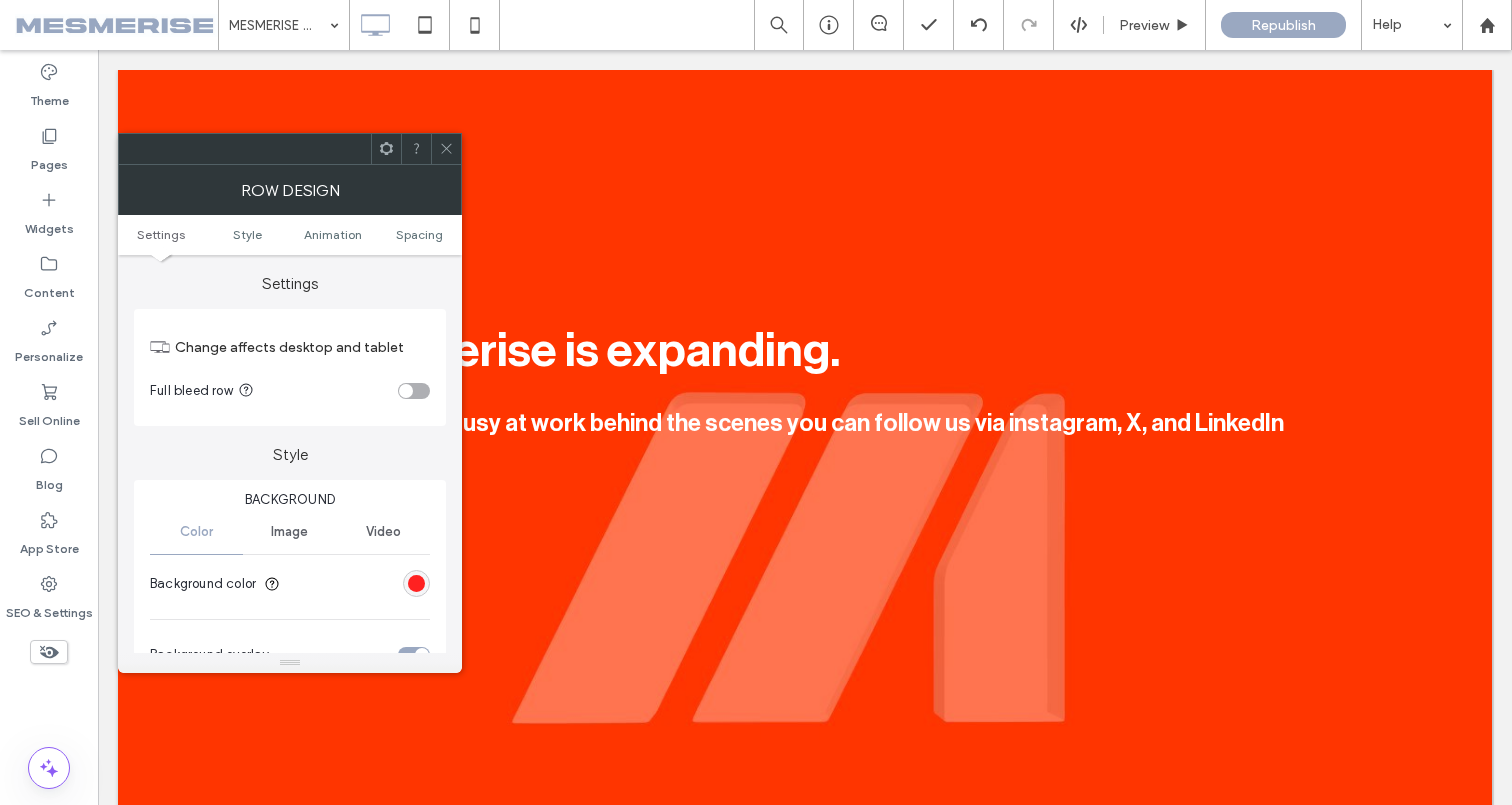 click at bounding box center [416, 583] 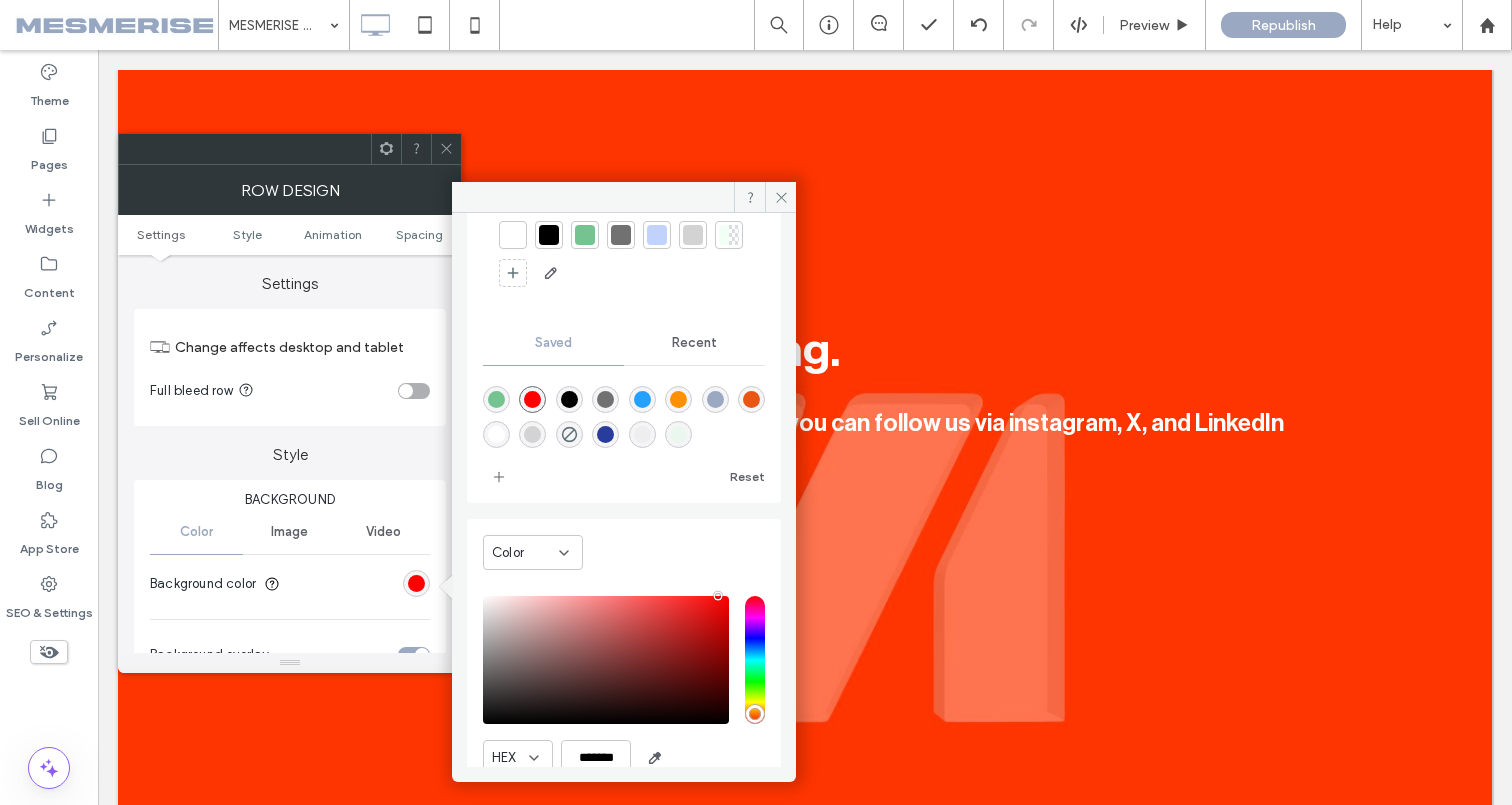 scroll, scrollTop: 166, scrollLeft: 0, axis: vertical 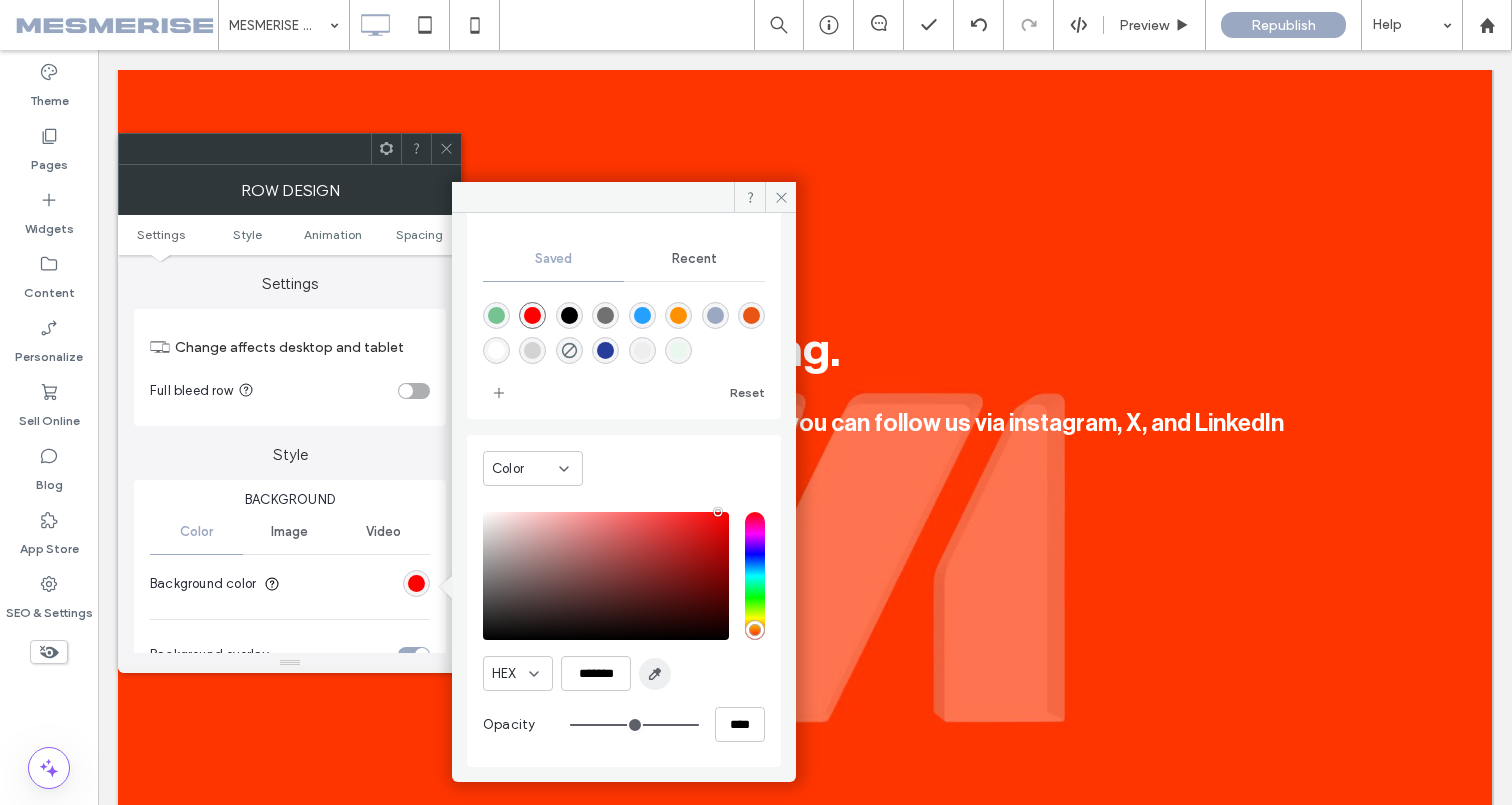 click at bounding box center (655, 674) 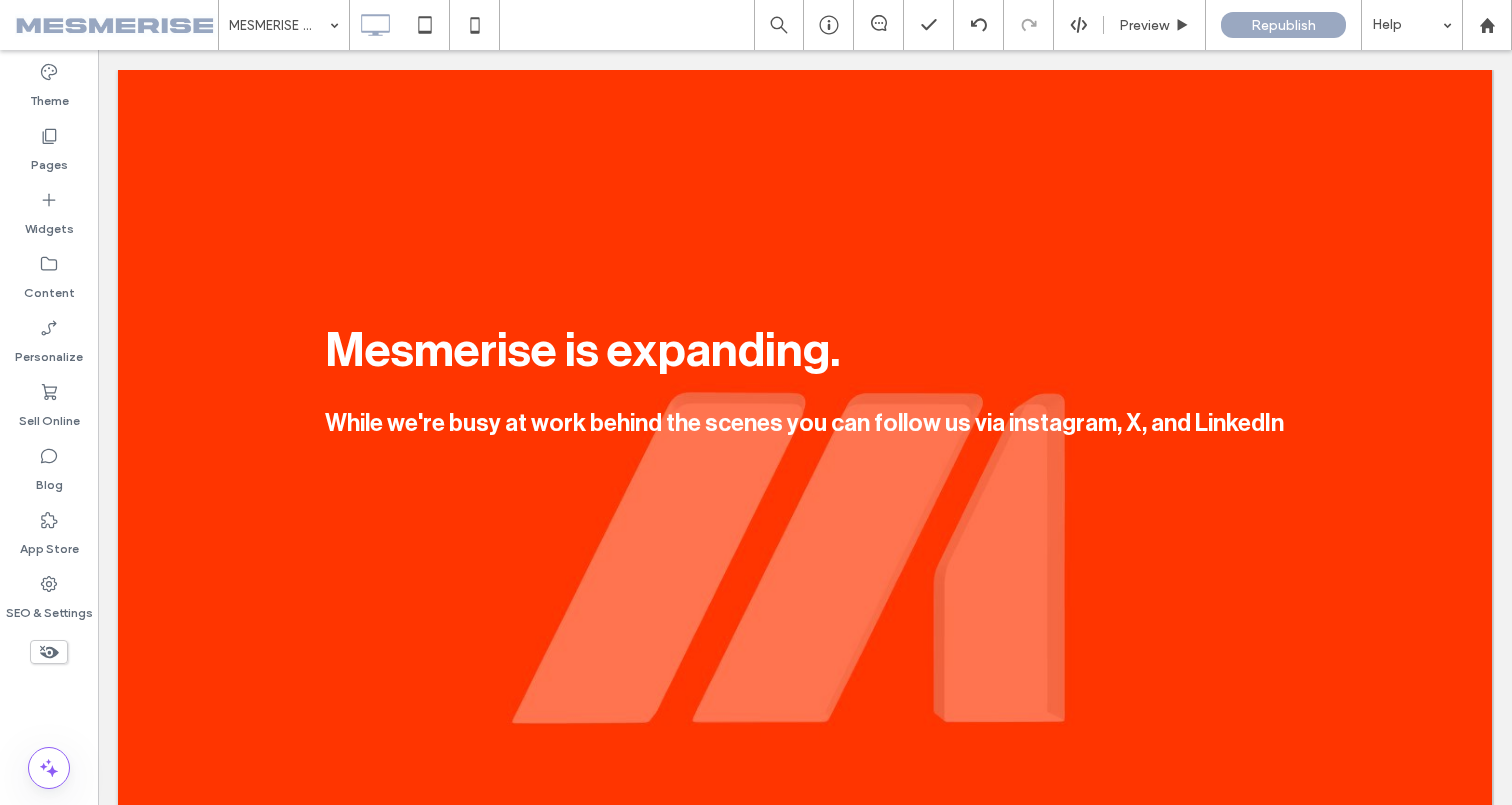 type on "*******" 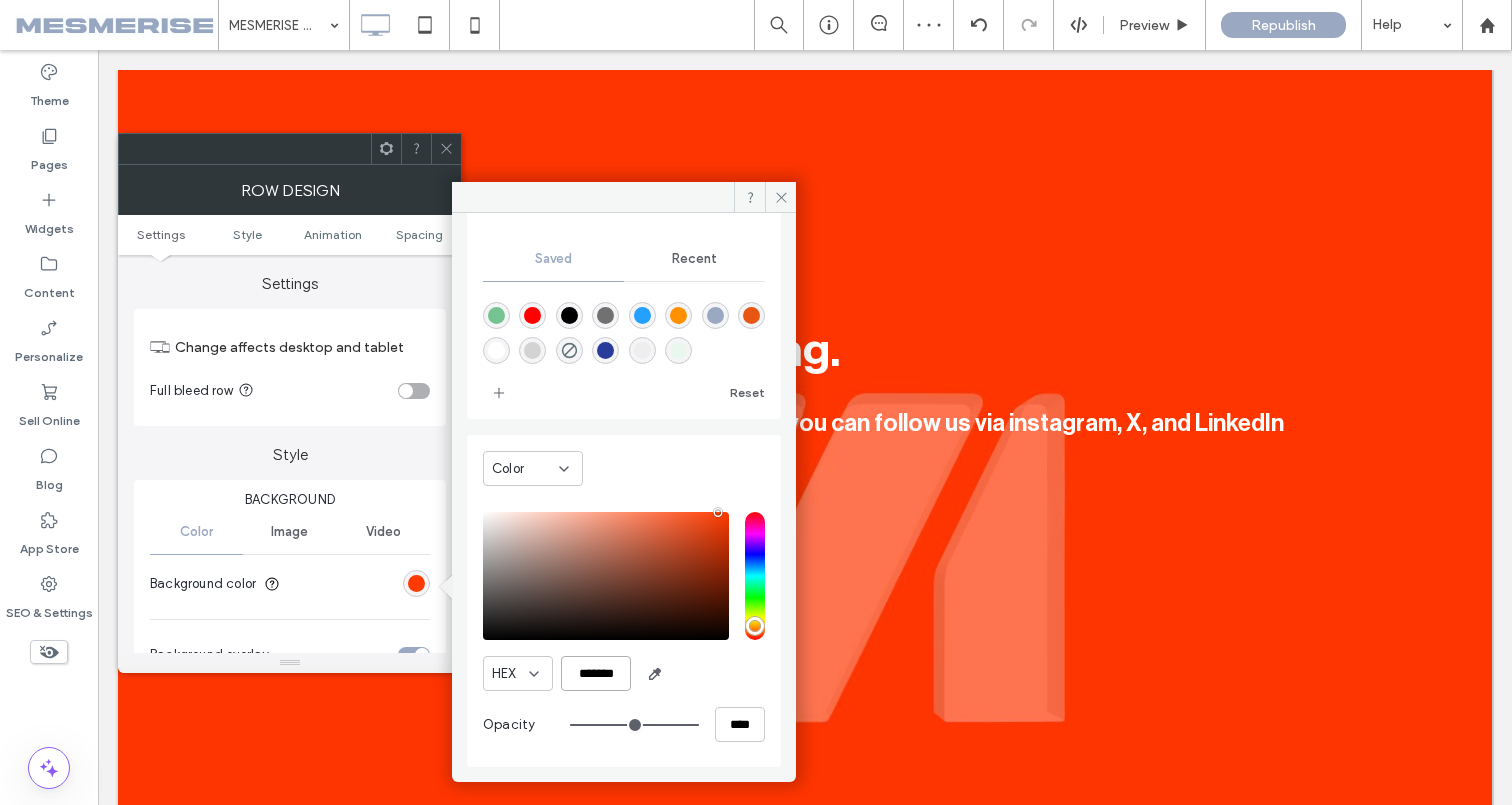click on "*******" at bounding box center [596, 673] 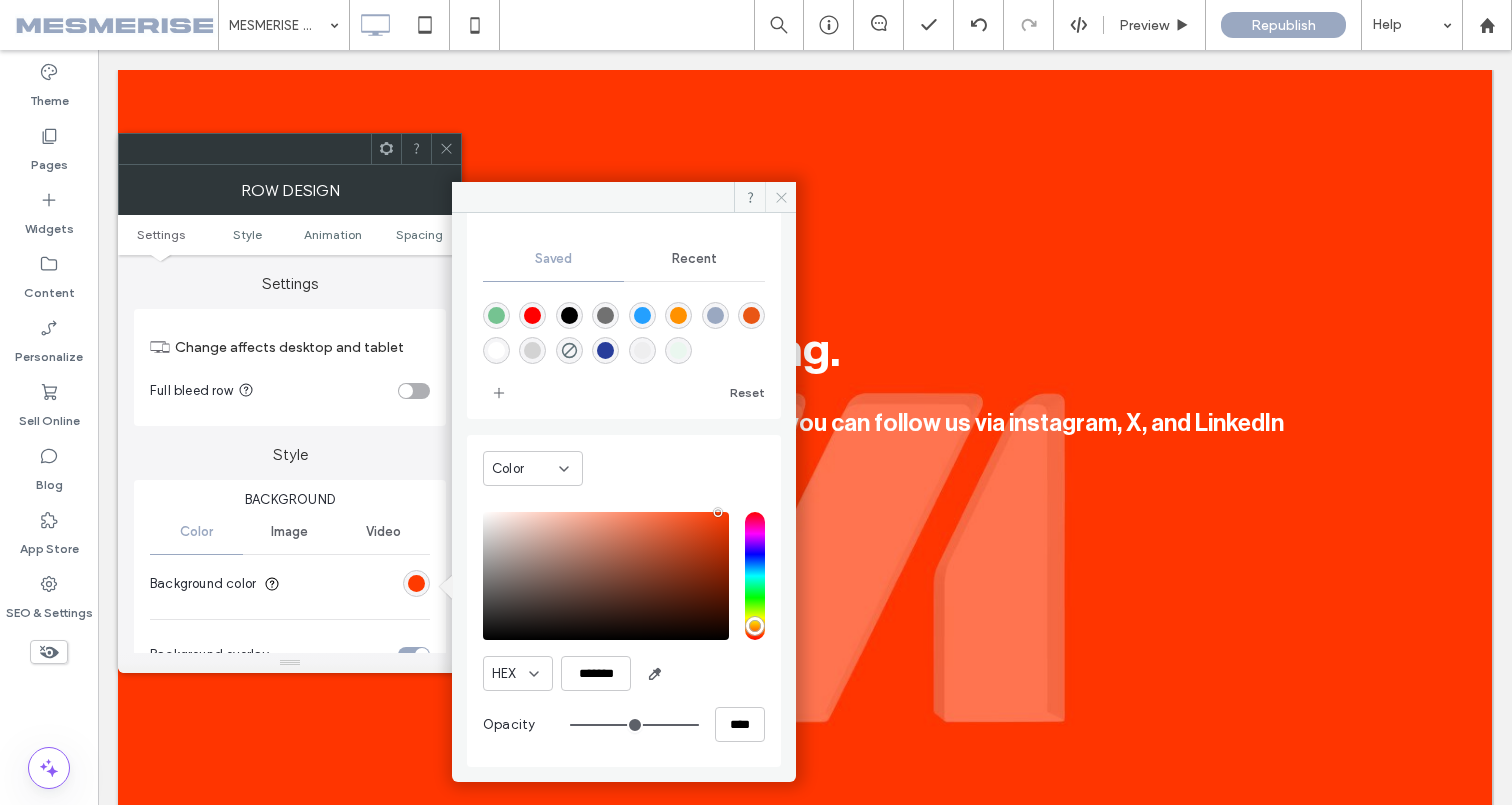 click 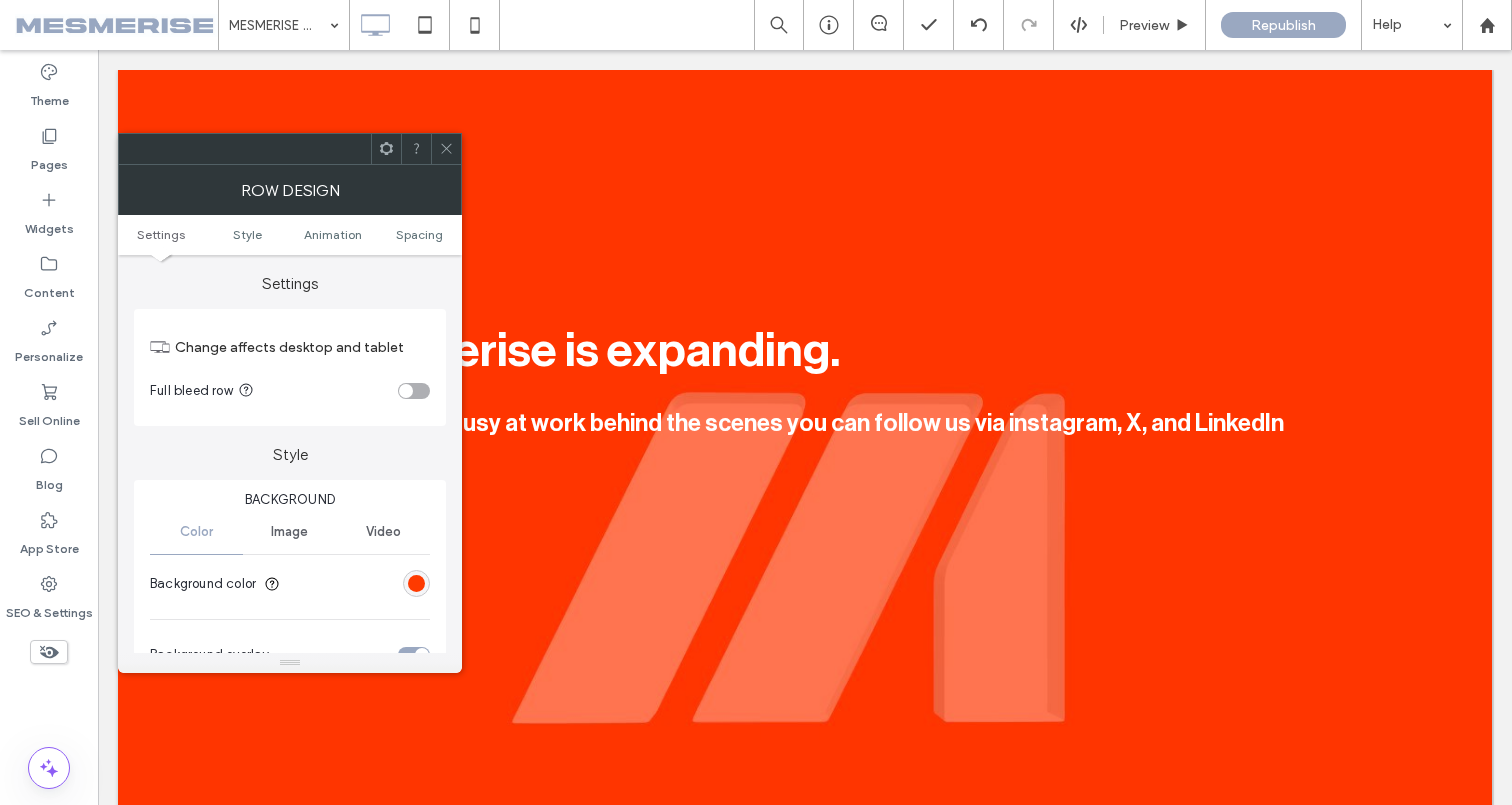 click at bounding box center [446, 149] 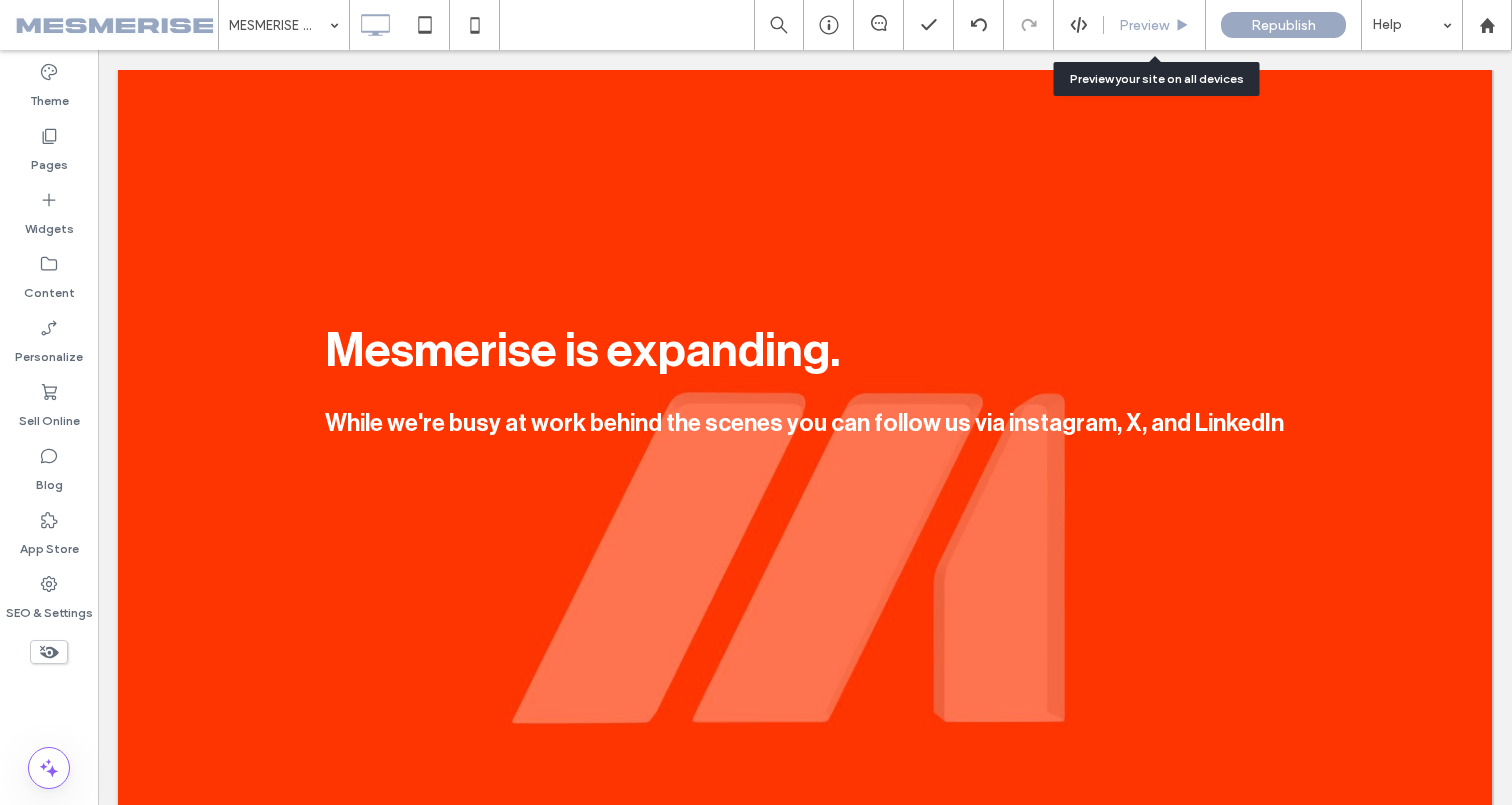 click on "Preview" at bounding box center (1144, 25) 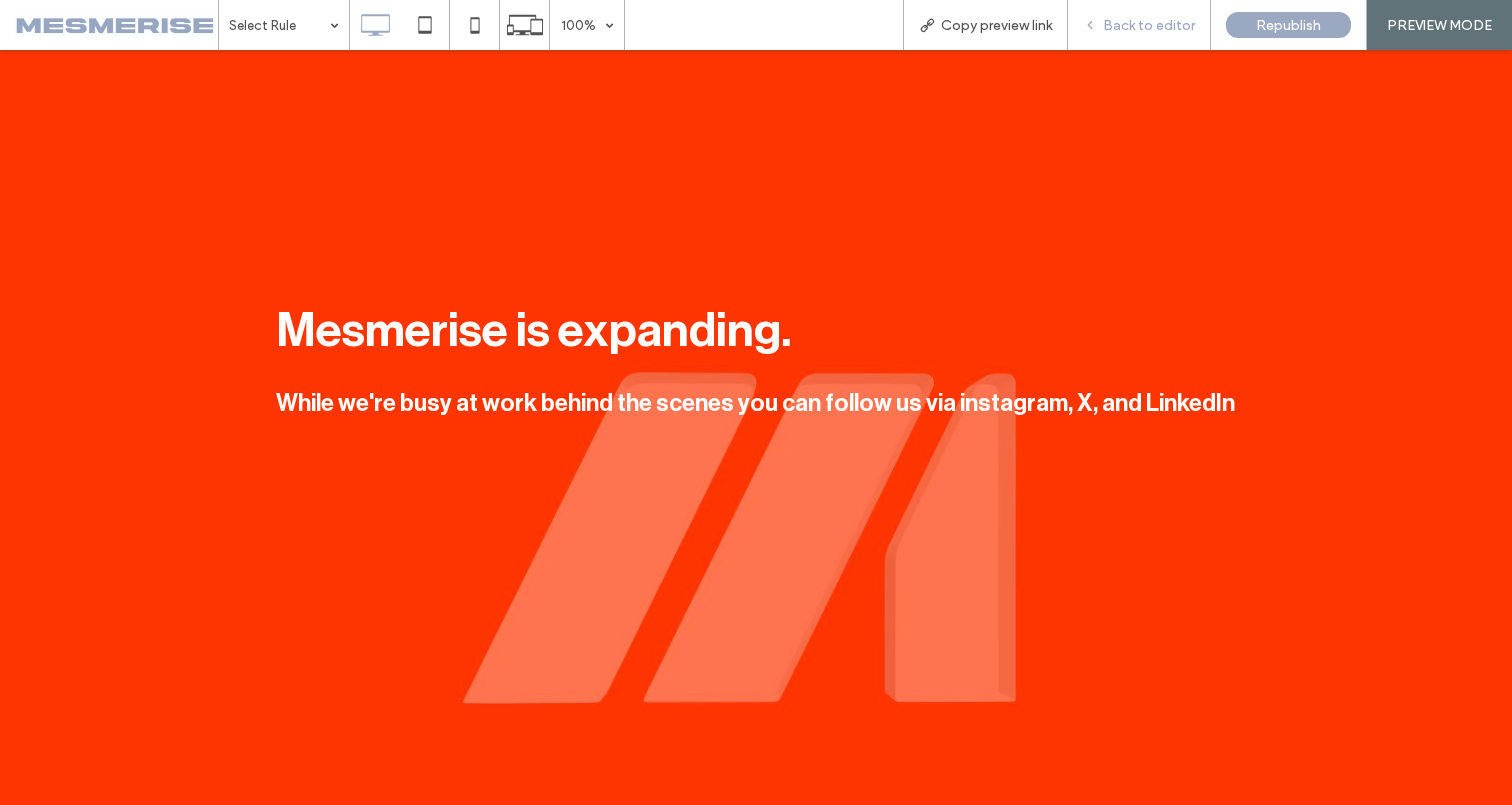click on "Back to editor" at bounding box center (1149, 25) 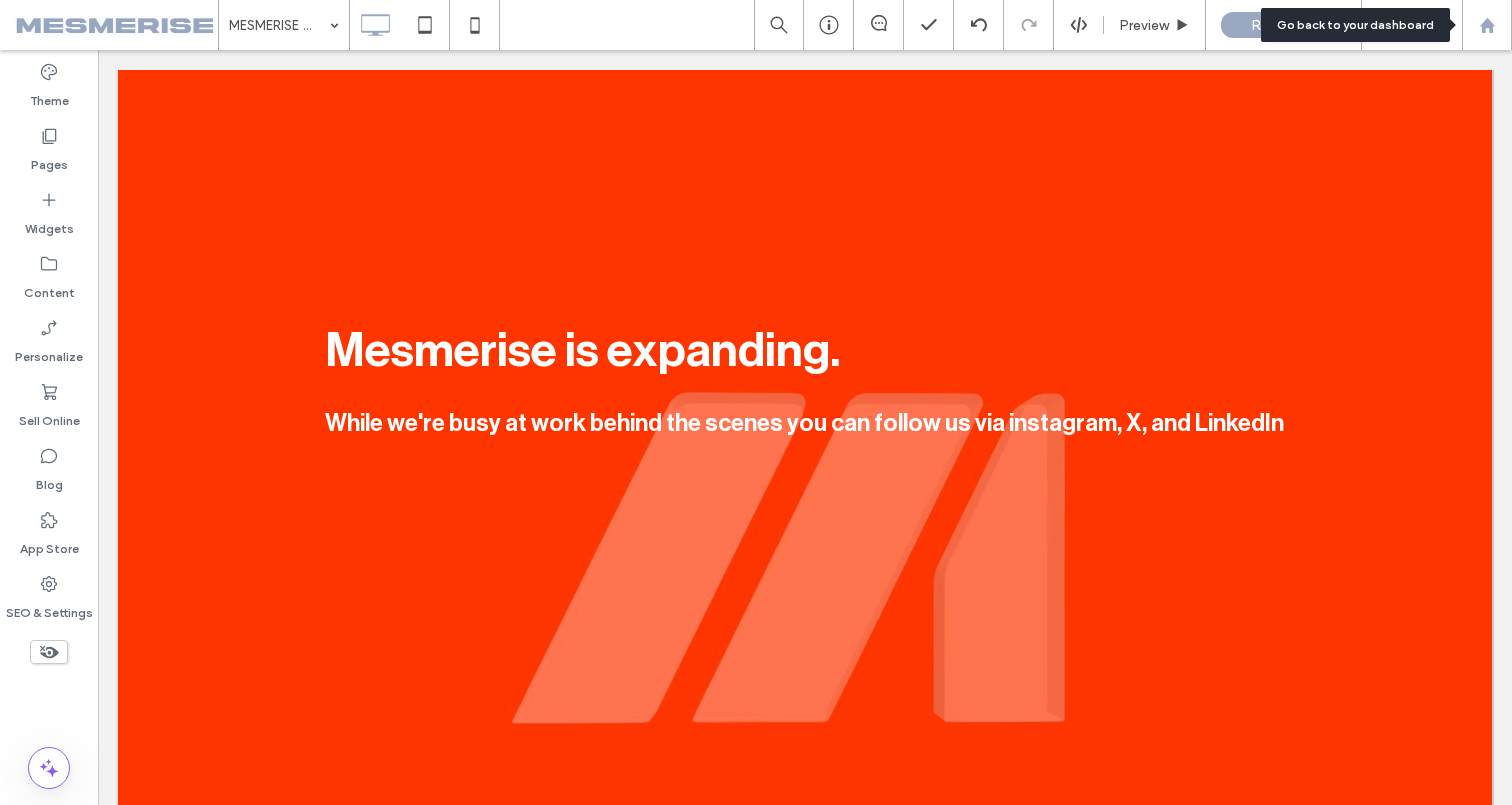 click 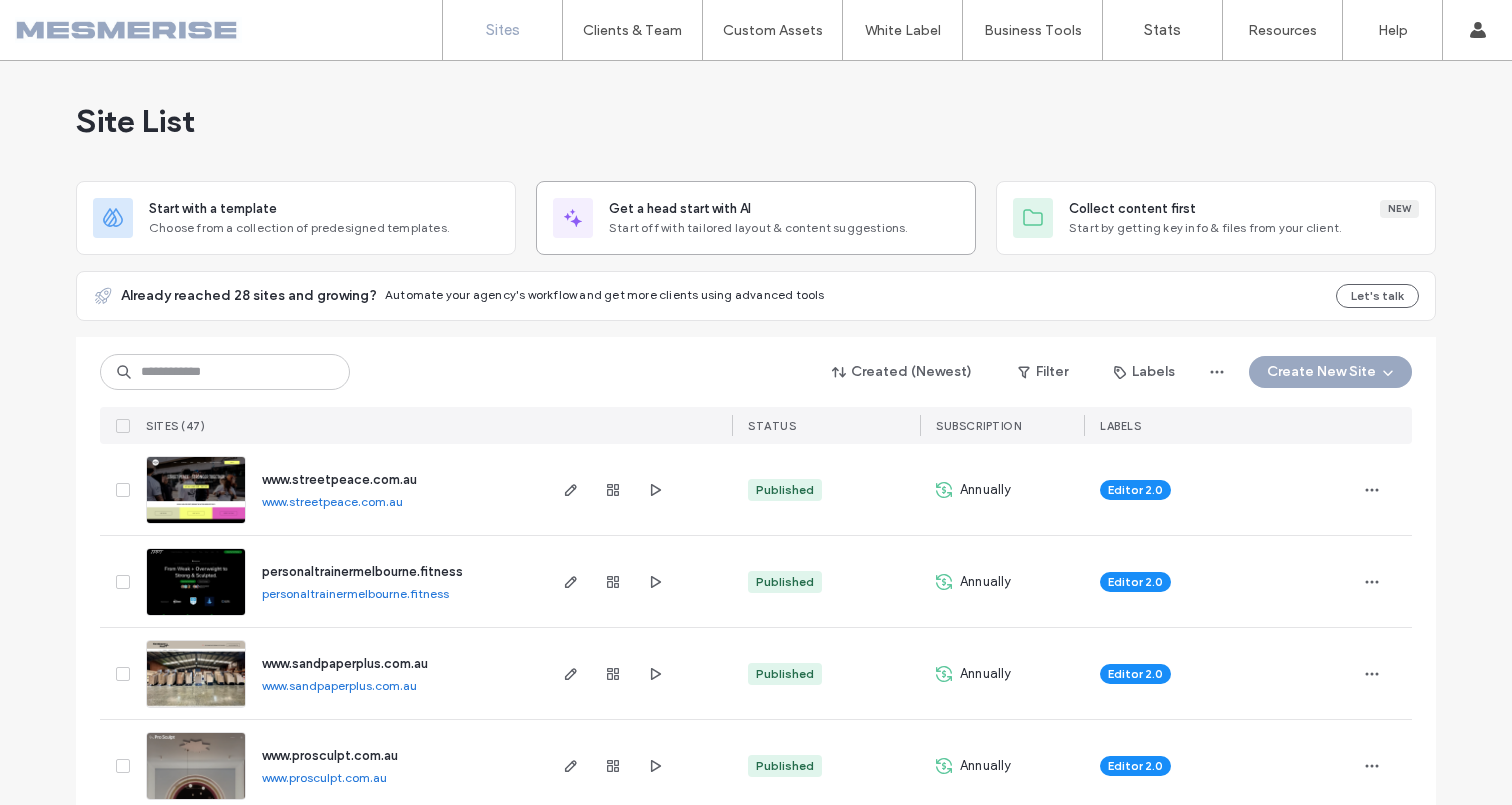 scroll, scrollTop: 0, scrollLeft: 0, axis: both 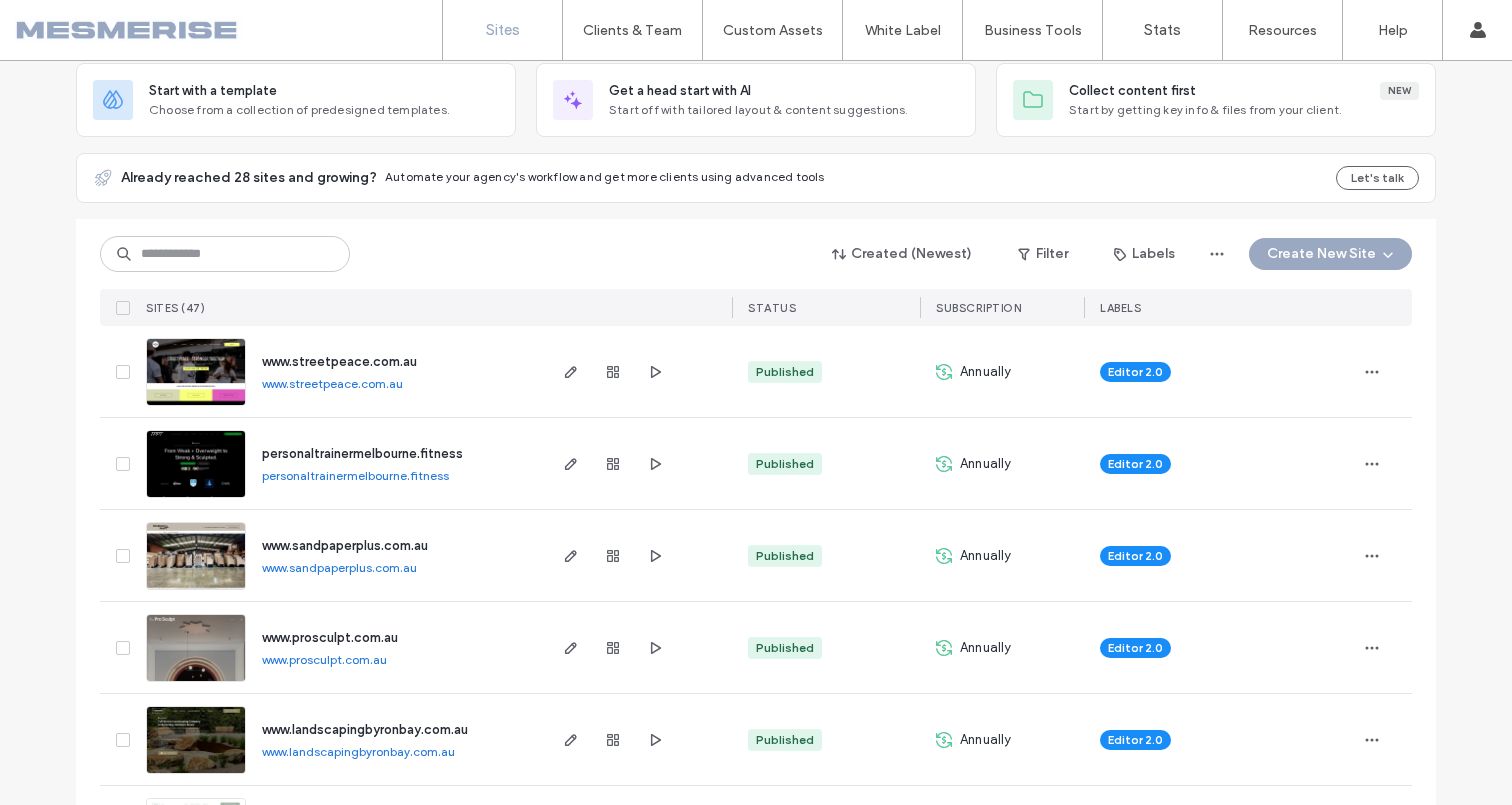 click on "Already reached 28 sites and growing?" at bounding box center (249, 178) 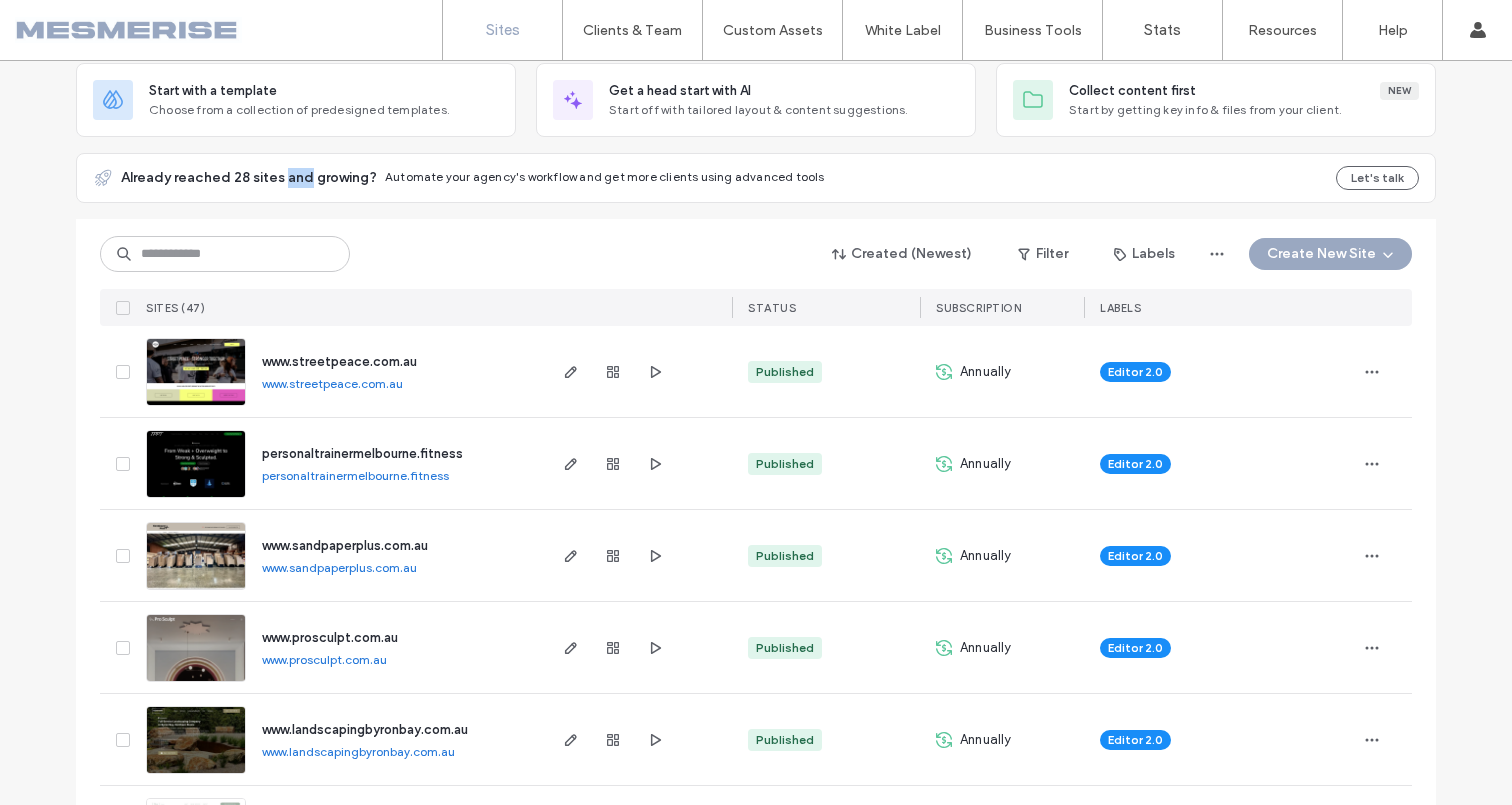 click on "Already reached 28 sites and growing?" at bounding box center [249, 178] 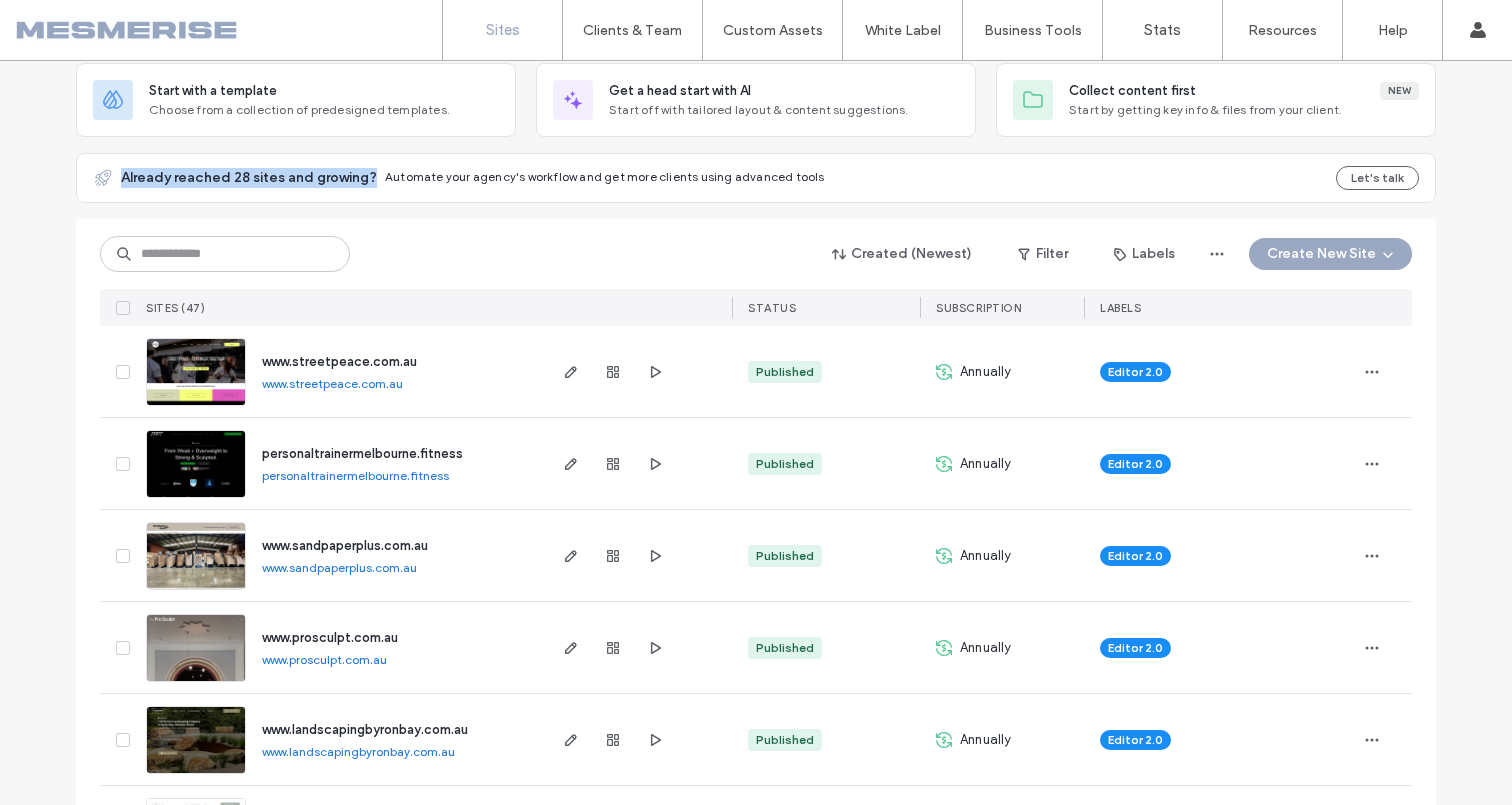 click on "Already reached 28 sites and growing?" at bounding box center [249, 178] 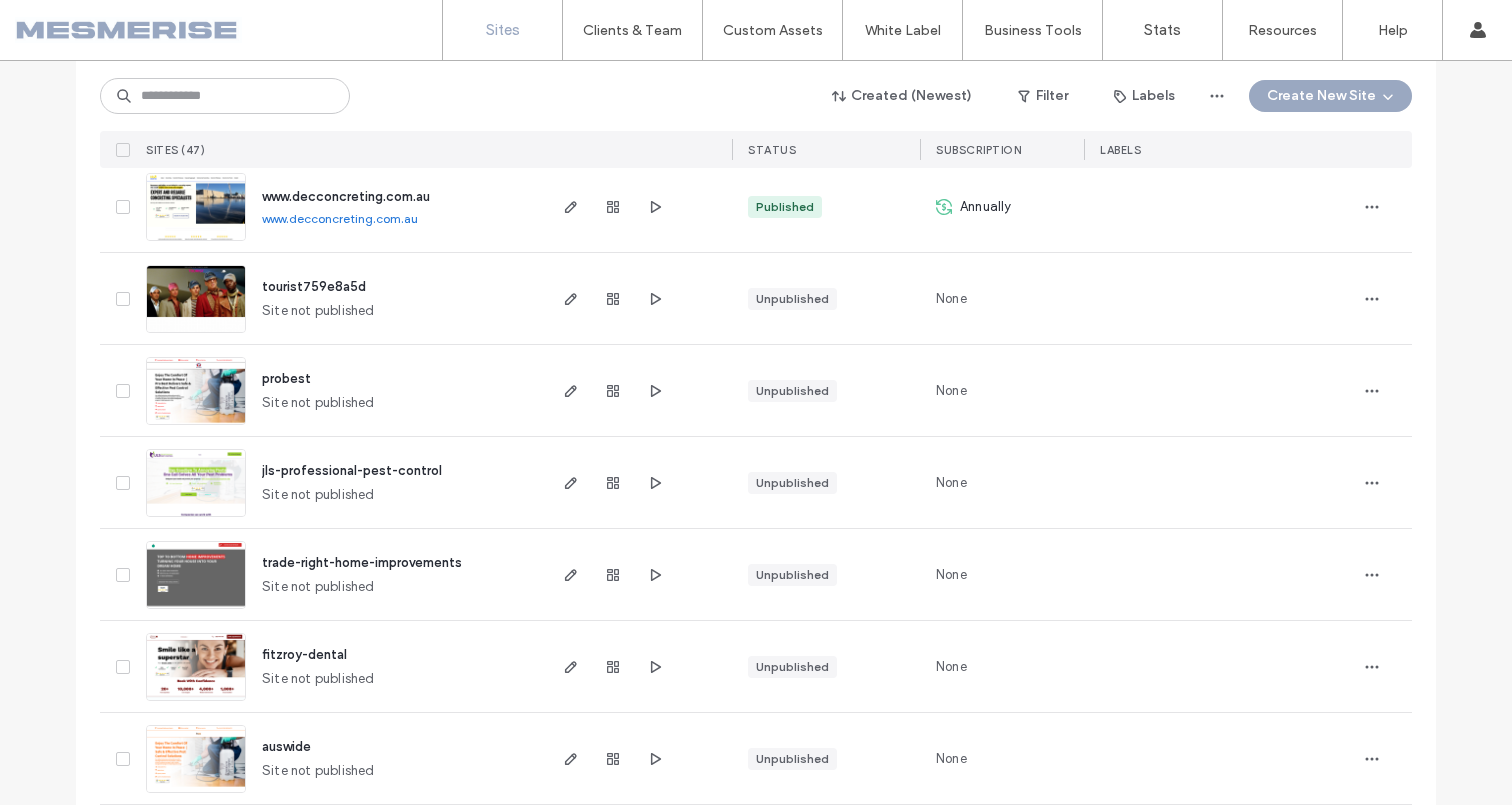 scroll, scrollTop: 0, scrollLeft: 0, axis: both 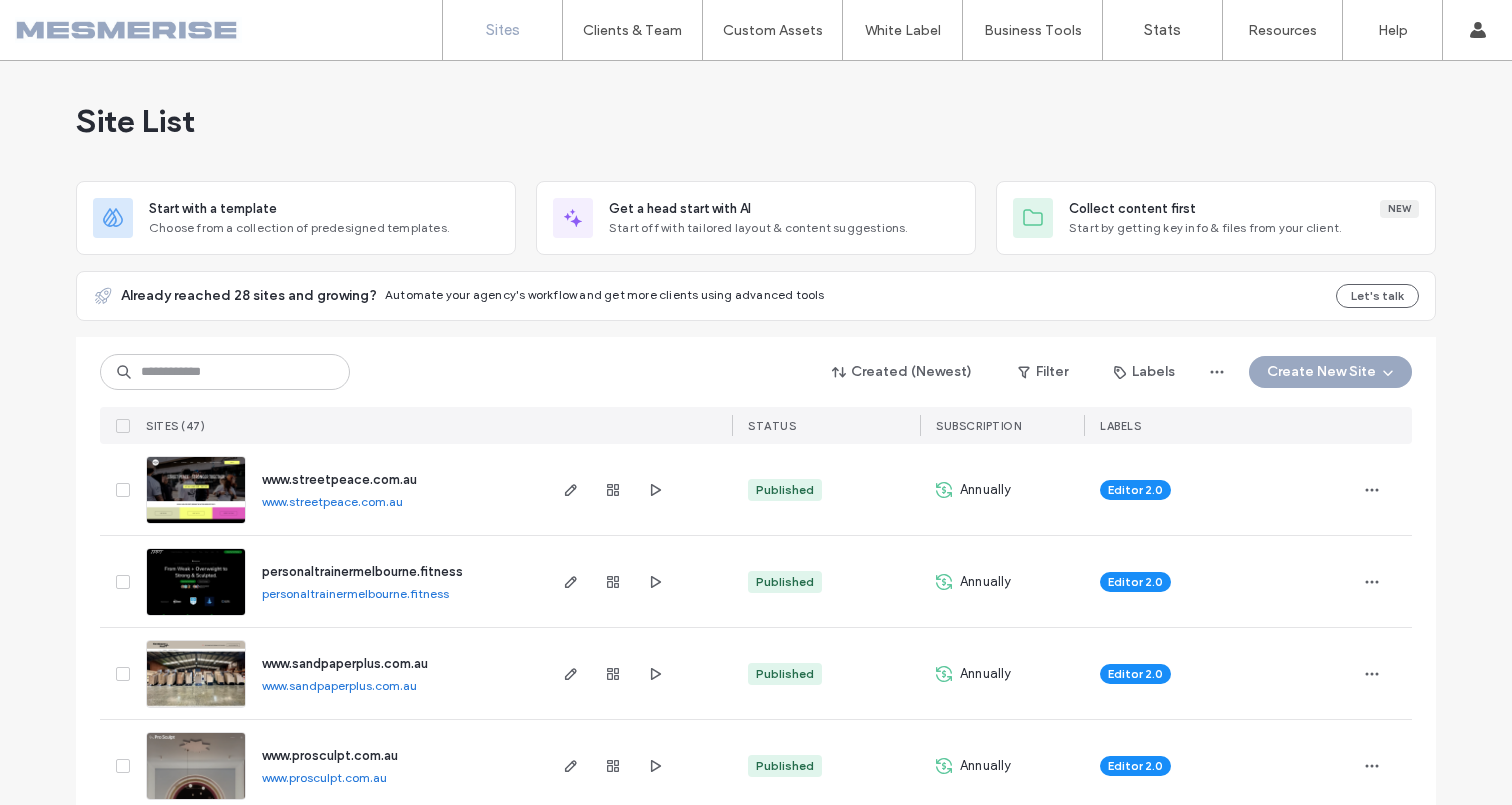 click on "Site List" at bounding box center (756, 121) 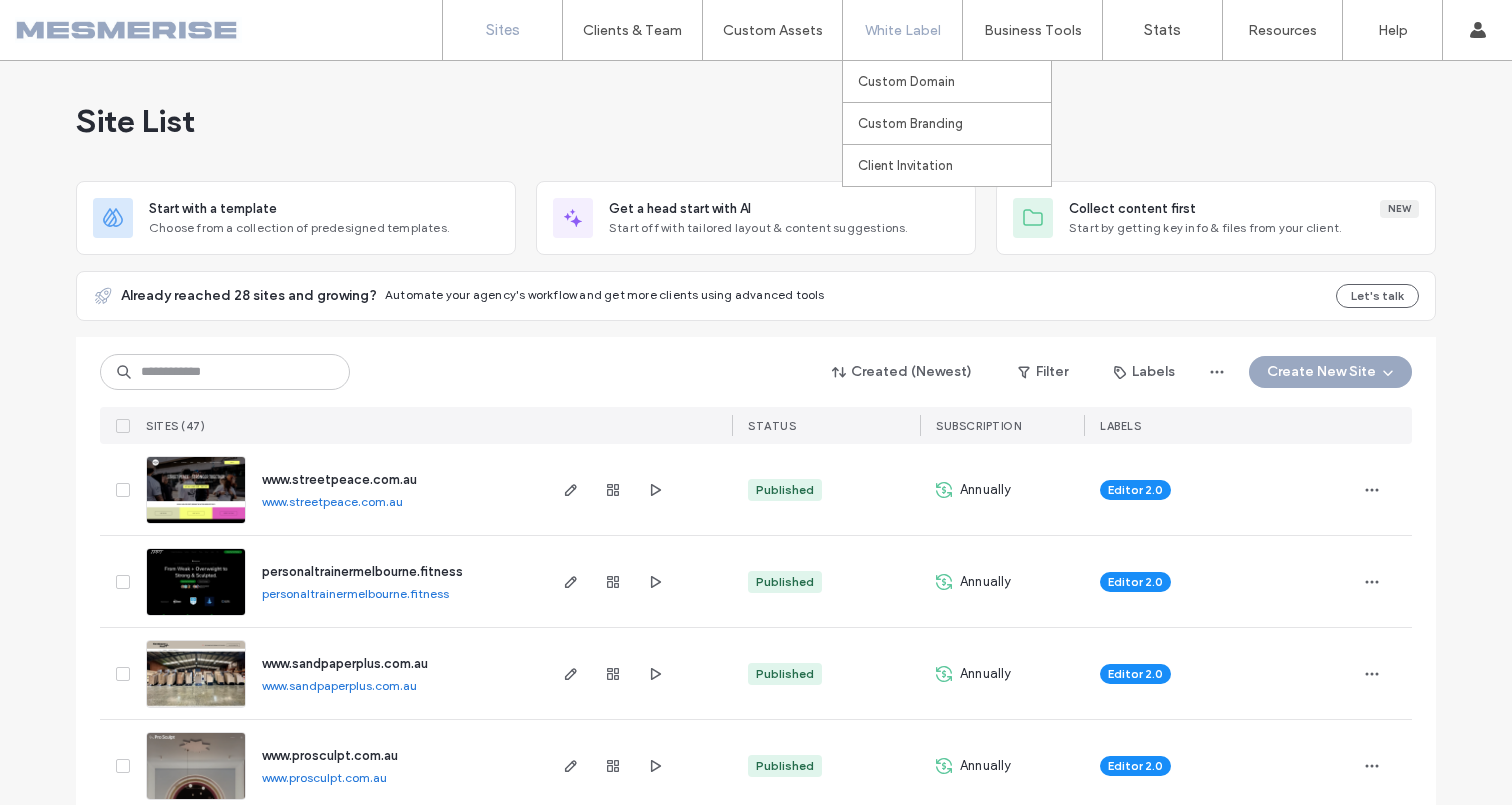 scroll, scrollTop: 0, scrollLeft: 0, axis: both 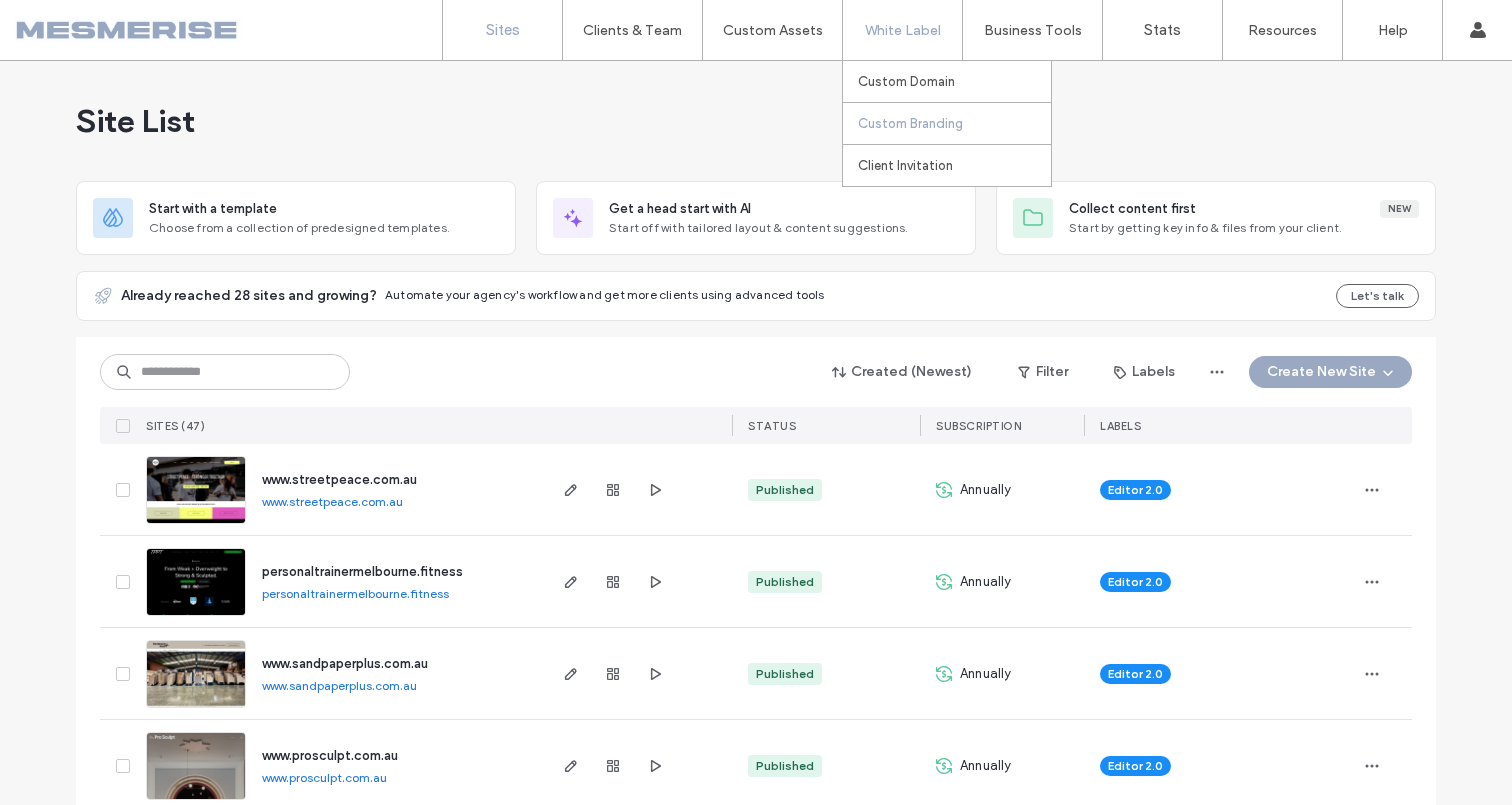 click on "Custom Branding" at bounding box center (910, 123) 